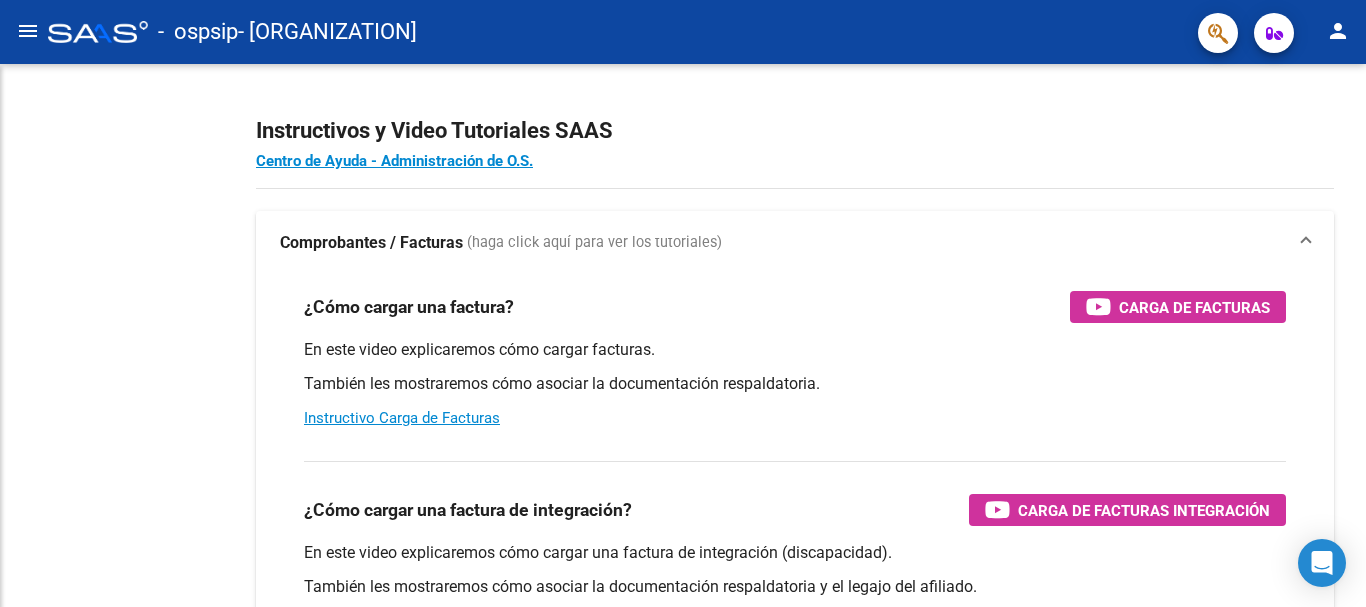 scroll, scrollTop: 0, scrollLeft: 0, axis: both 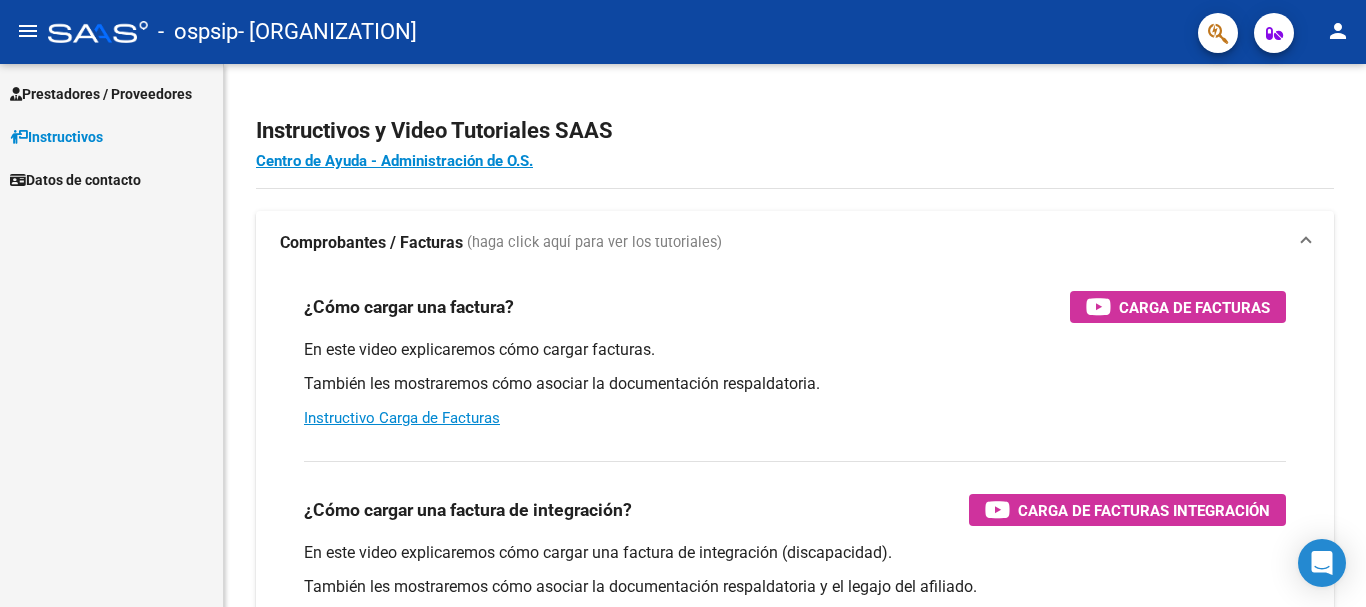 click on "Prestadores / Proveedores" at bounding box center [101, 94] 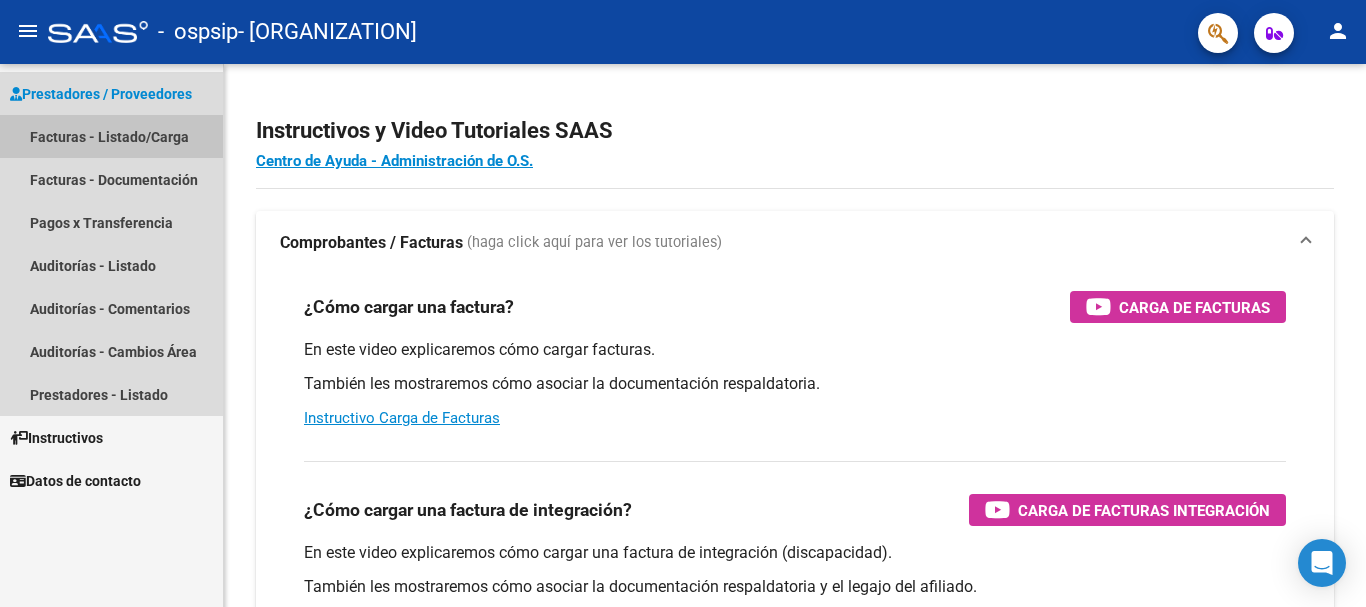 click on "Facturas - Listado/Carga" at bounding box center [111, 136] 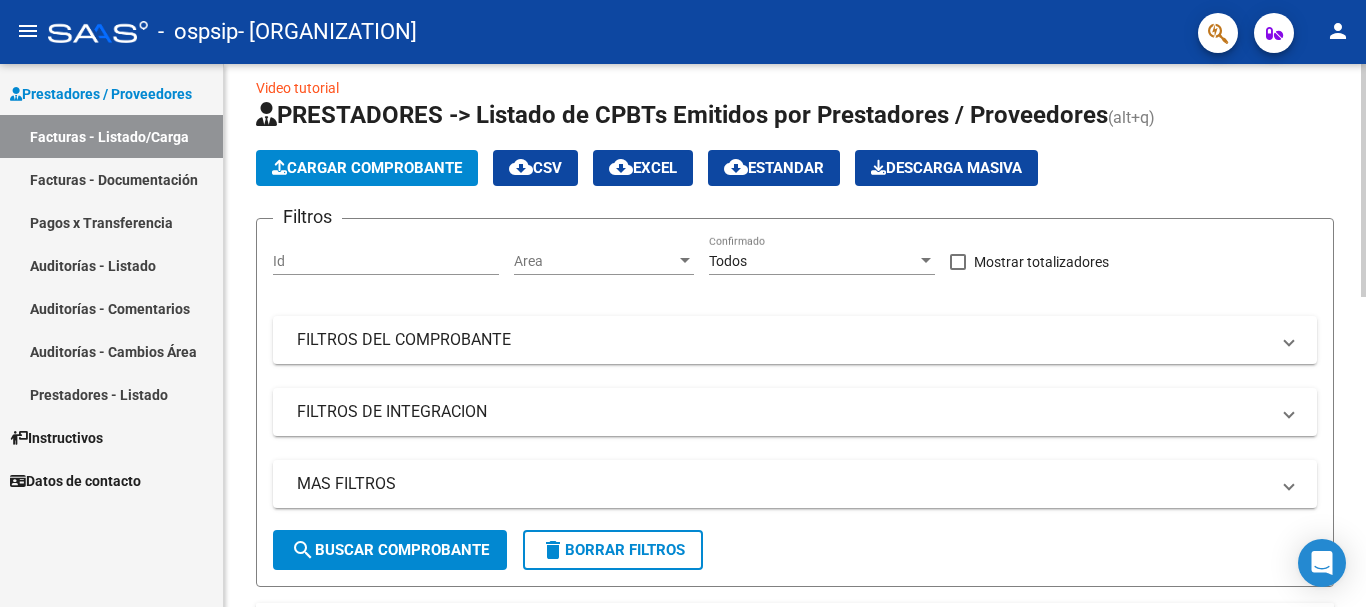 scroll, scrollTop: 0, scrollLeft: 0, axis: both 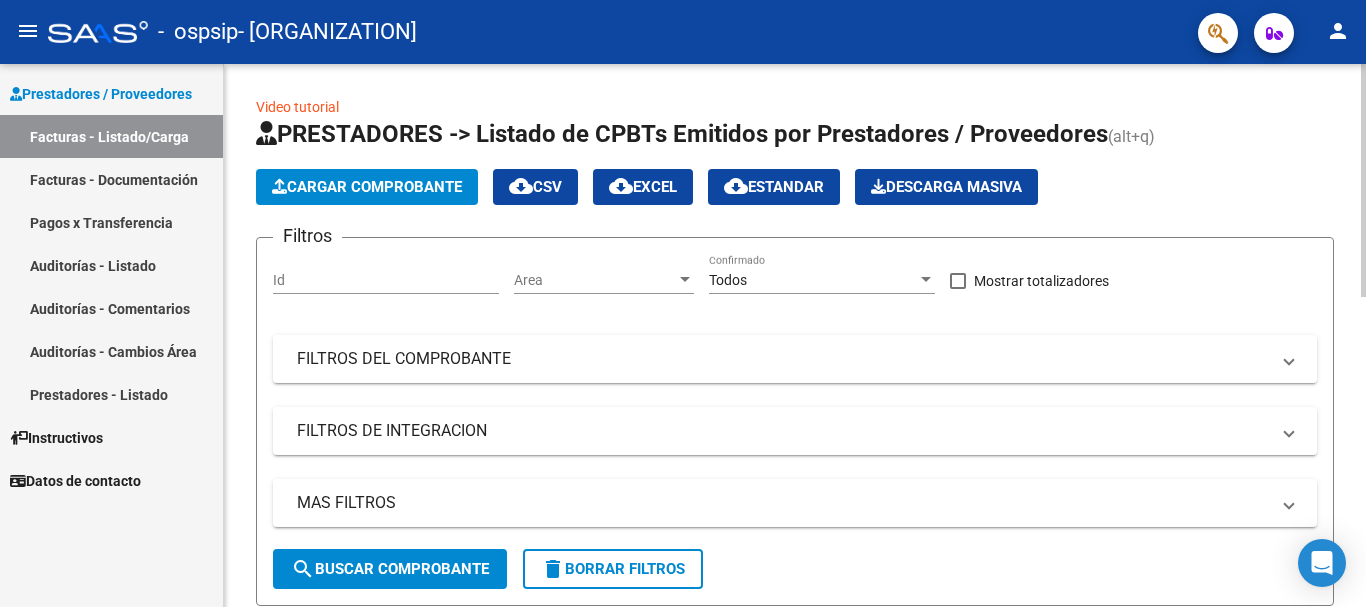click on "Cargar Comprobante" 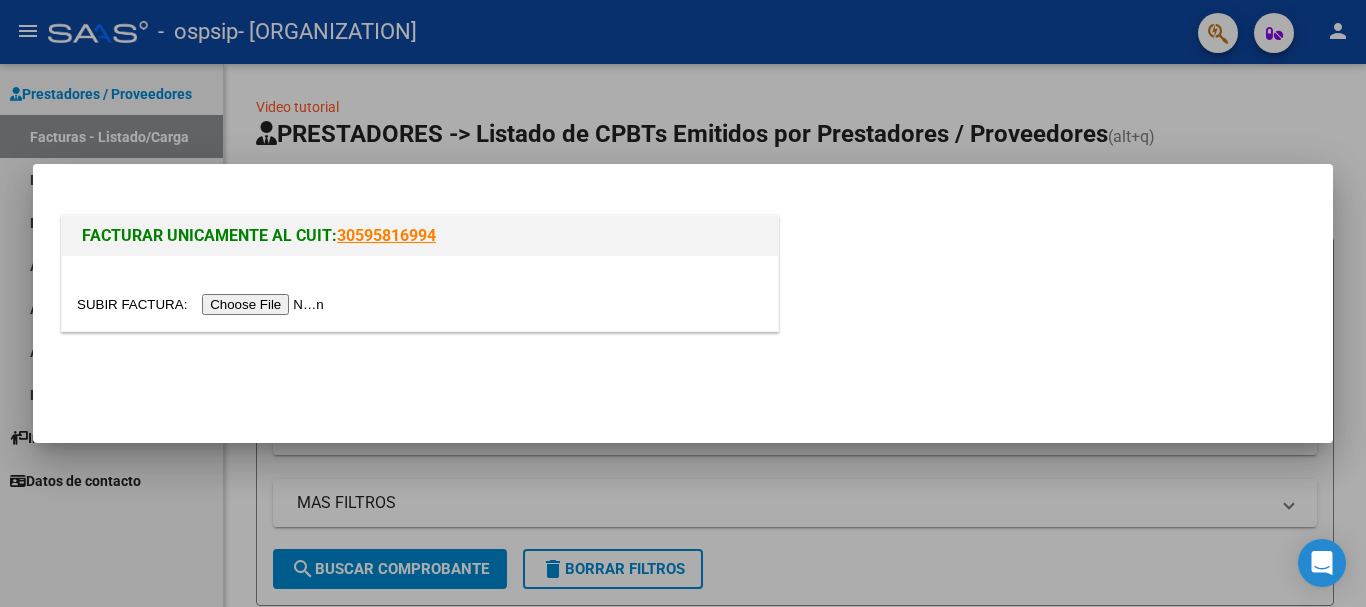 click at bounding box center (203, 304) 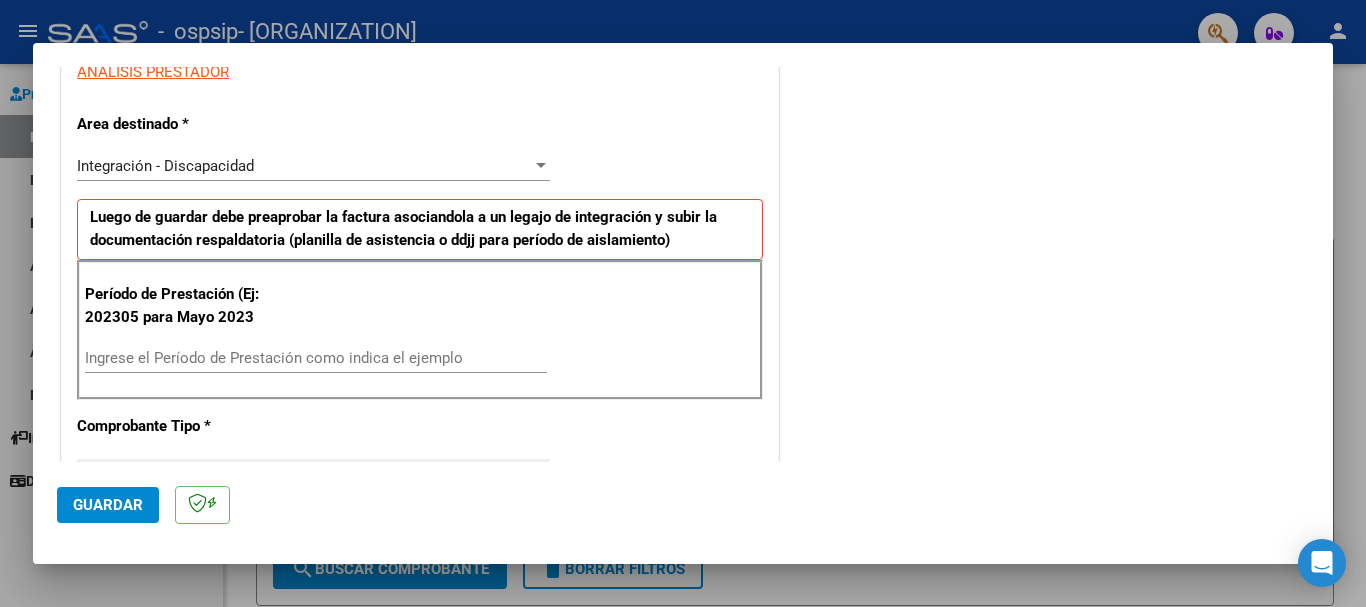 scroll, scrollTop: 400, scrollLeft: 0, axis: vertical 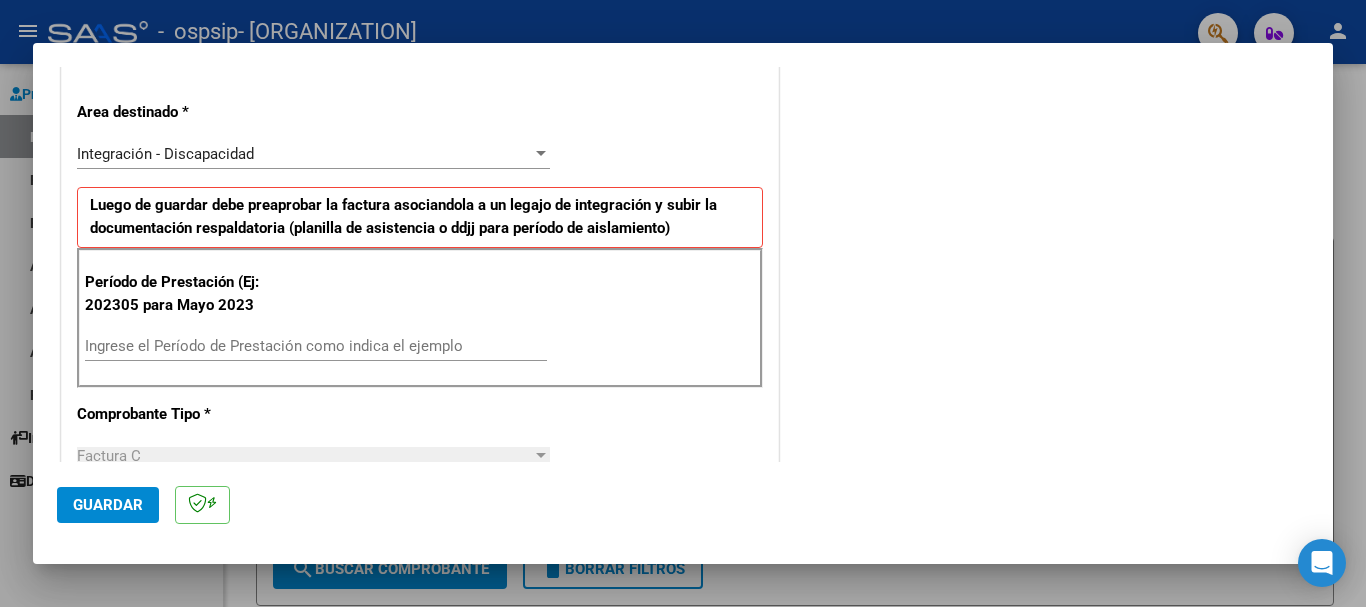 click on "Ingrese el Período de Prestación como indica el ejemplo" at bounding box center [316, 346] 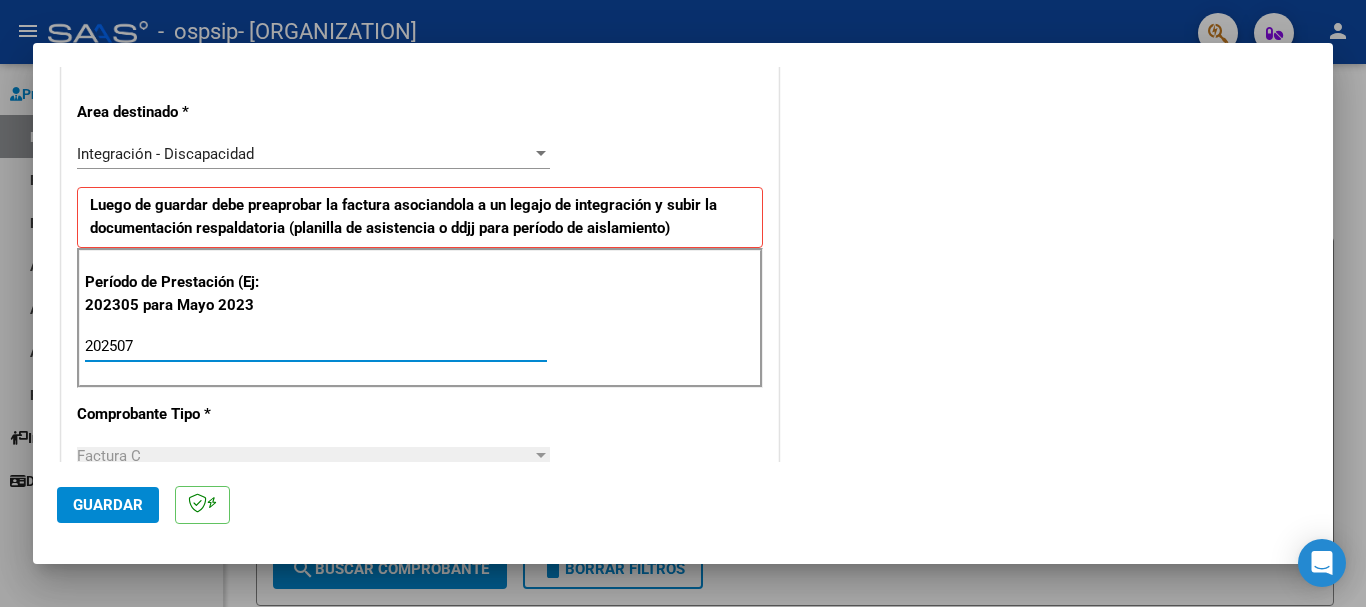 type on "202507" 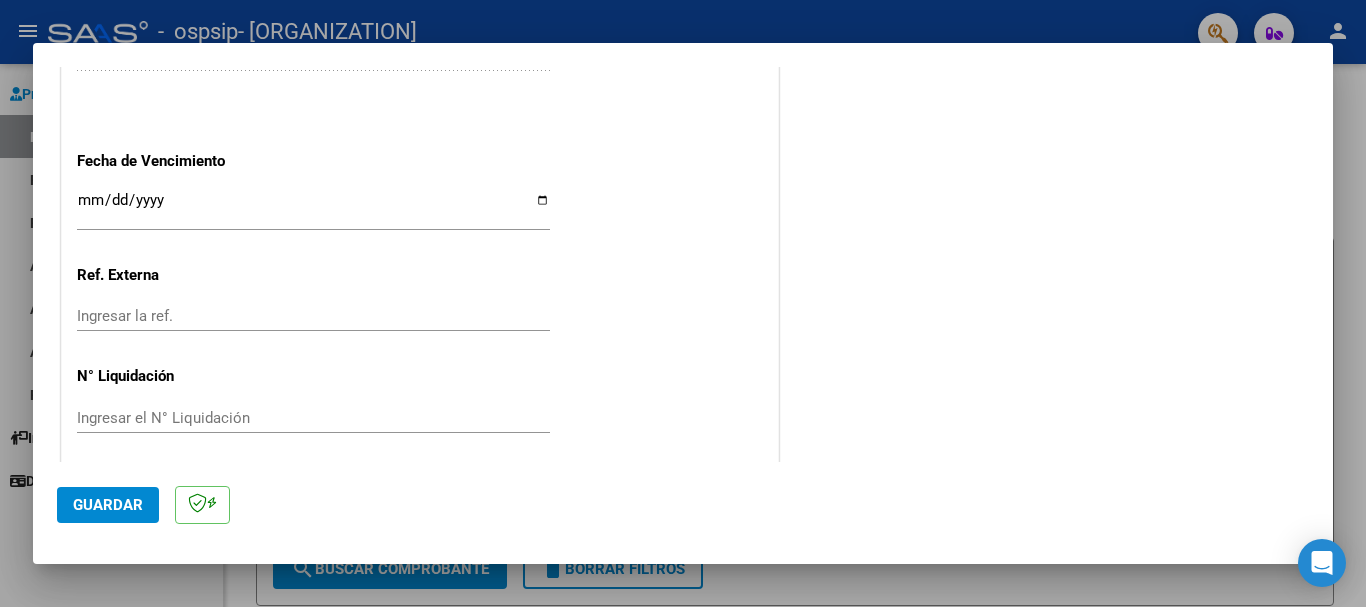 scroll, scrollTop: 1327, scrollLeft: 0, axis: vertical 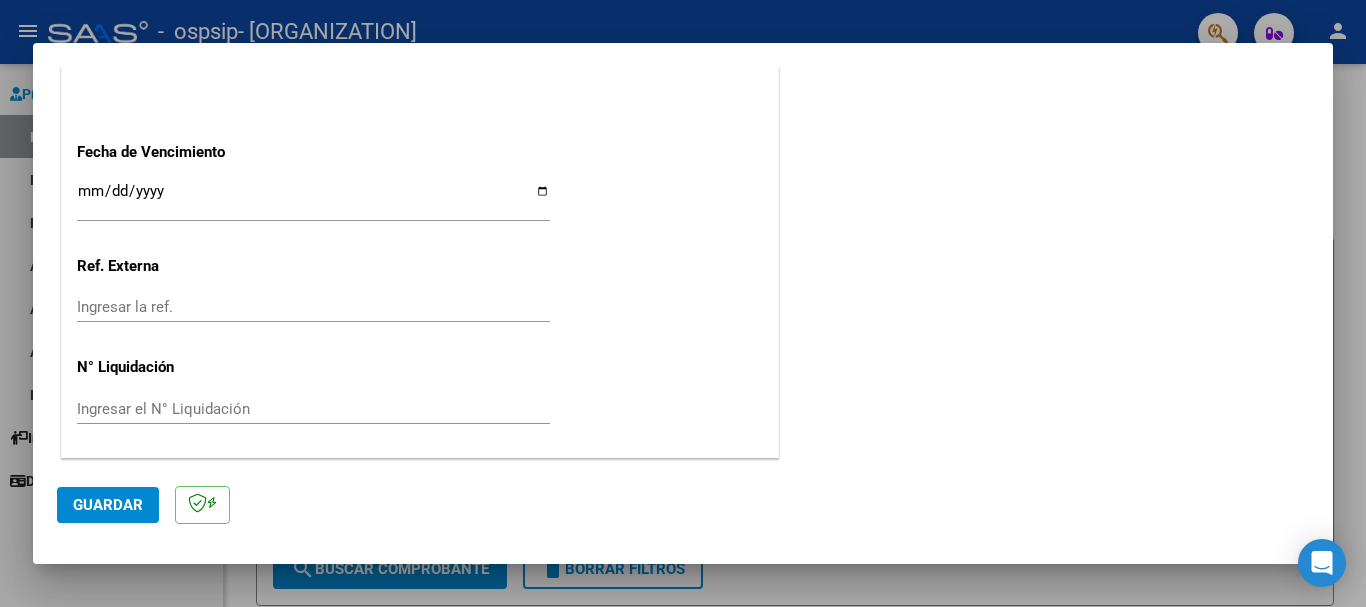 click on "CUIT  *   30-70848068-8 Ingresar CUIT  ANALISIS PRESTADOR  Area destinado * Integración - Discapacidad Seleccionar Area Luego de guardar debe preaprobar la factura asociandola a un legajo de integración y subir la documentación respaldatoria (planilla de asistencia o ddjj para período de aislamiento)  Período de Prestación (Ej: 202305 para Mayo 2023    202507 Ingrese el Período de Prestación como indica el ejemplo   Comprobante Tipo * Factura C Seleccionar Tipo Punto de Venta  *   4 Ingresar el Nro.  Número  *   20966 Ingresar el Nro.  Monto  *   $ 1.049.788,34 Ingresar el monto  Fecha del Cpbt.  *   2025-08-01 Ingresar la fecha  CAE / CAEA (no ingrese CAI)    75308456878581 Ingresar el CAE o CAEA (no ingrese CAI)  Fecha de Vencimiento    Ingresar la fecha  Ref. Externa    Ingresar la ref.  N° Liquidación    Ingresar el N° Liquidación" at bounding box center (420, -277) 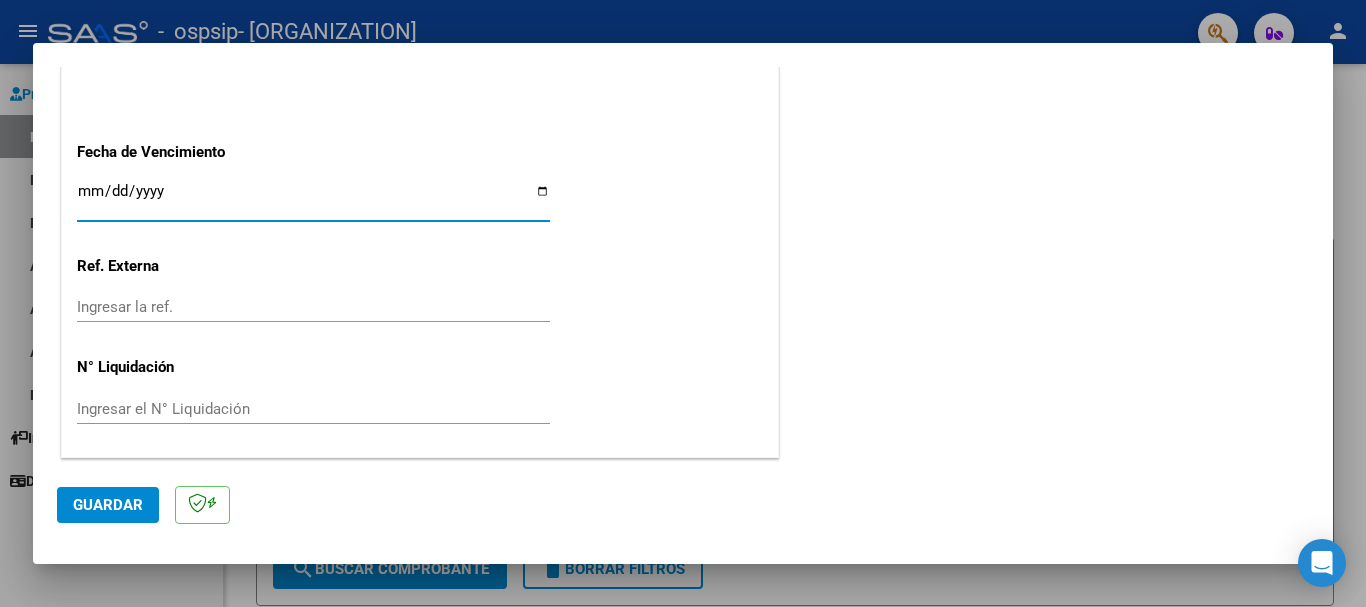 click on "Ingresar la fecha" at bounding box center (313, 199) 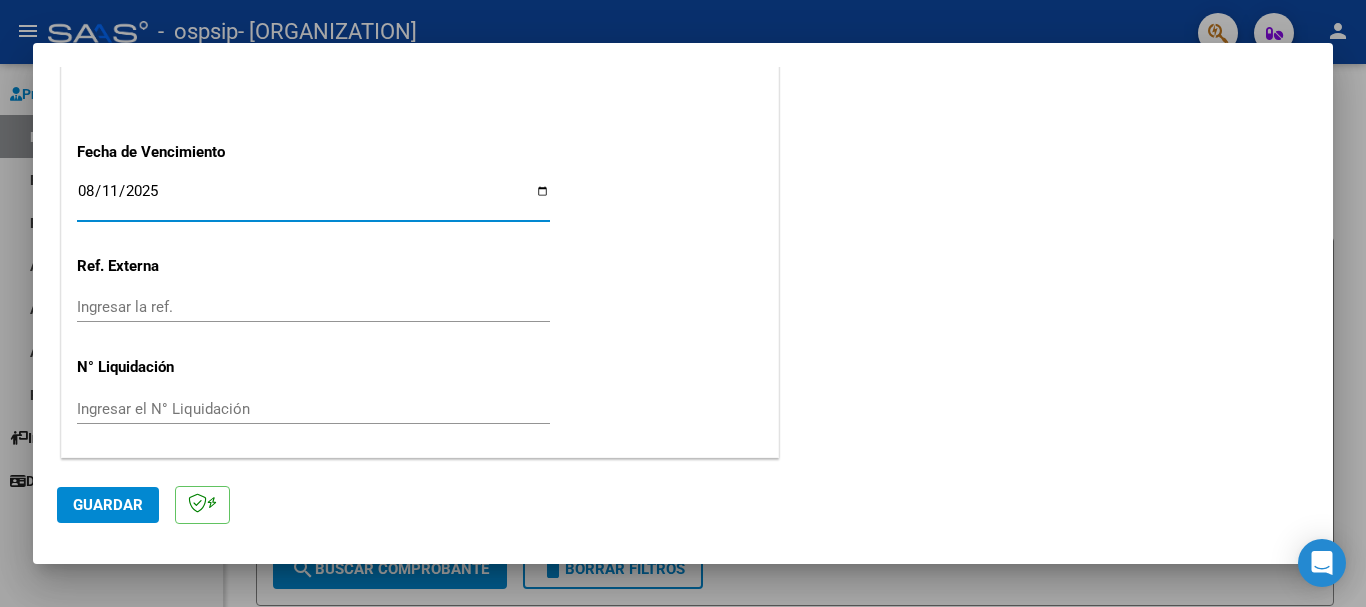 type on "2025-08-11" 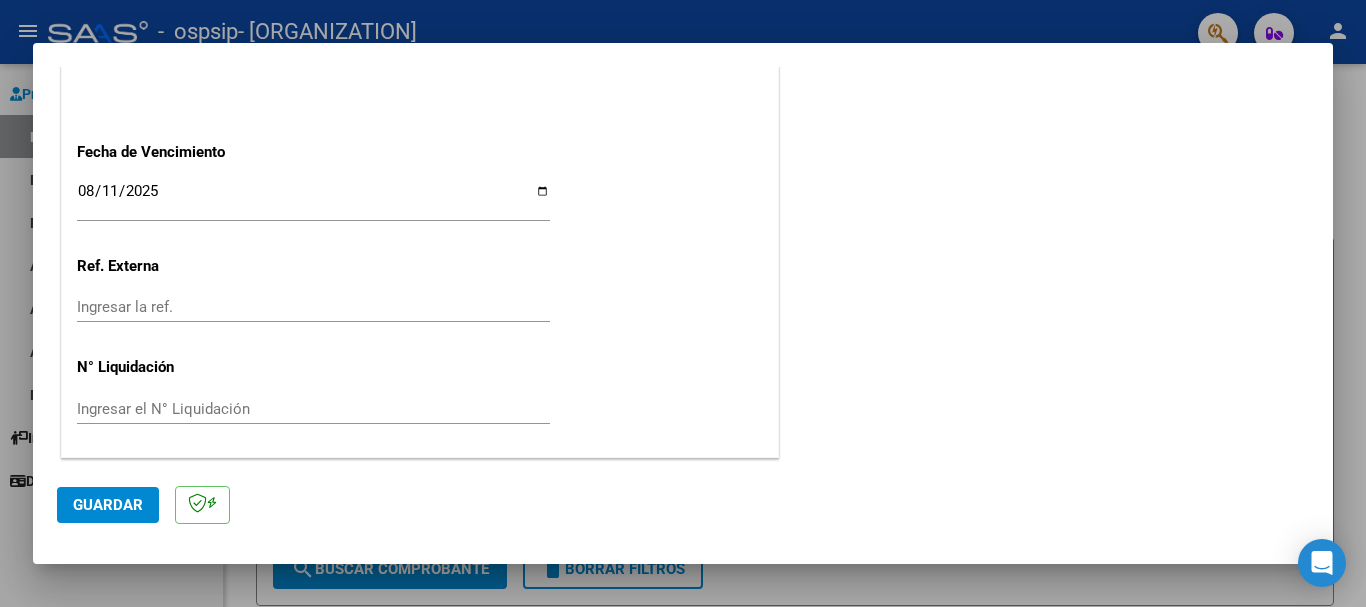 click on "Guardar" 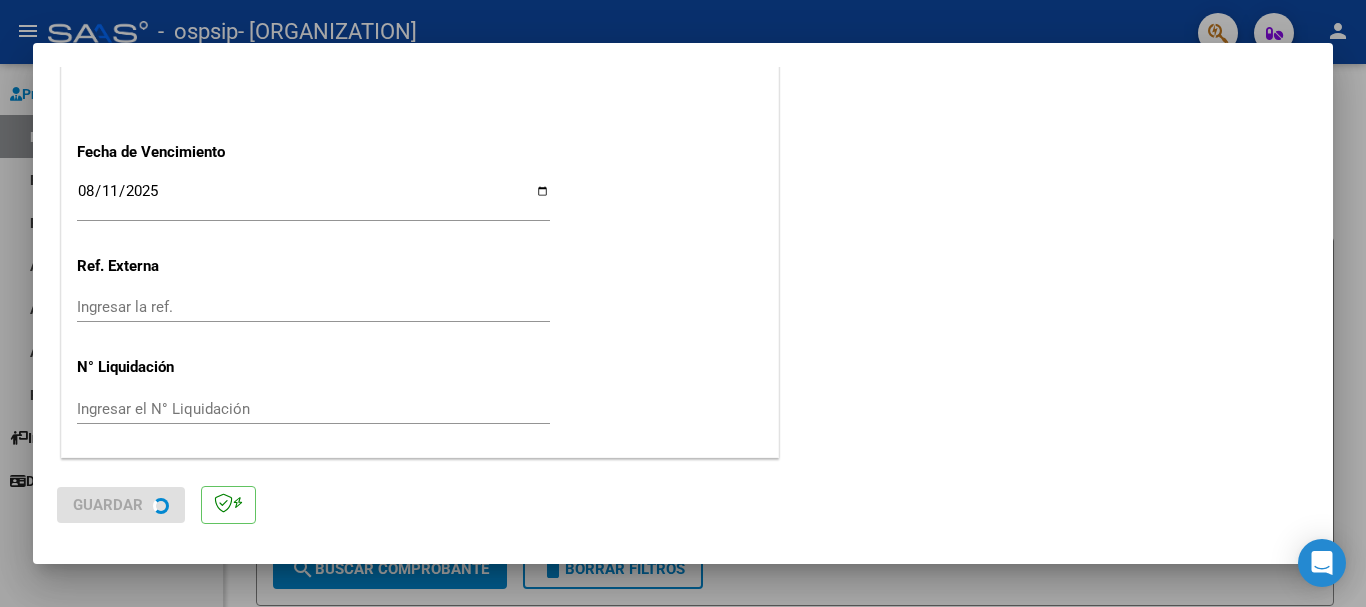 scroll, scrollTop: 0, scrollLeft: 0, axis: both 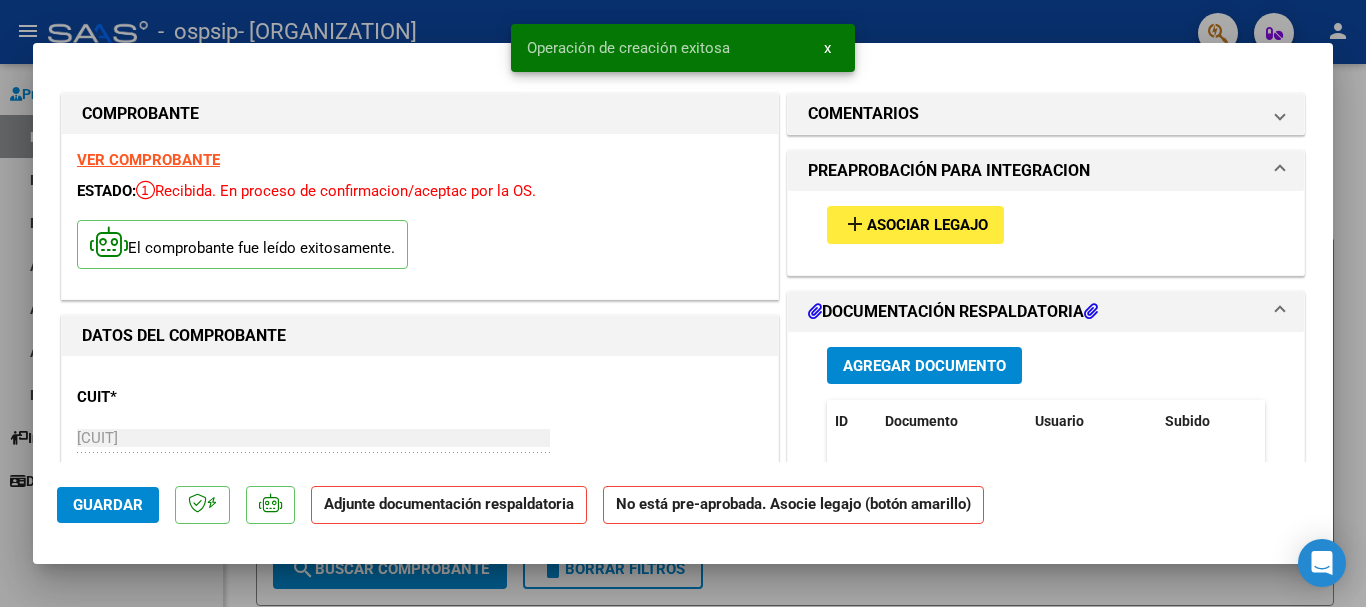 click on "Asociar Legajo" at bounding box center (927, 226) 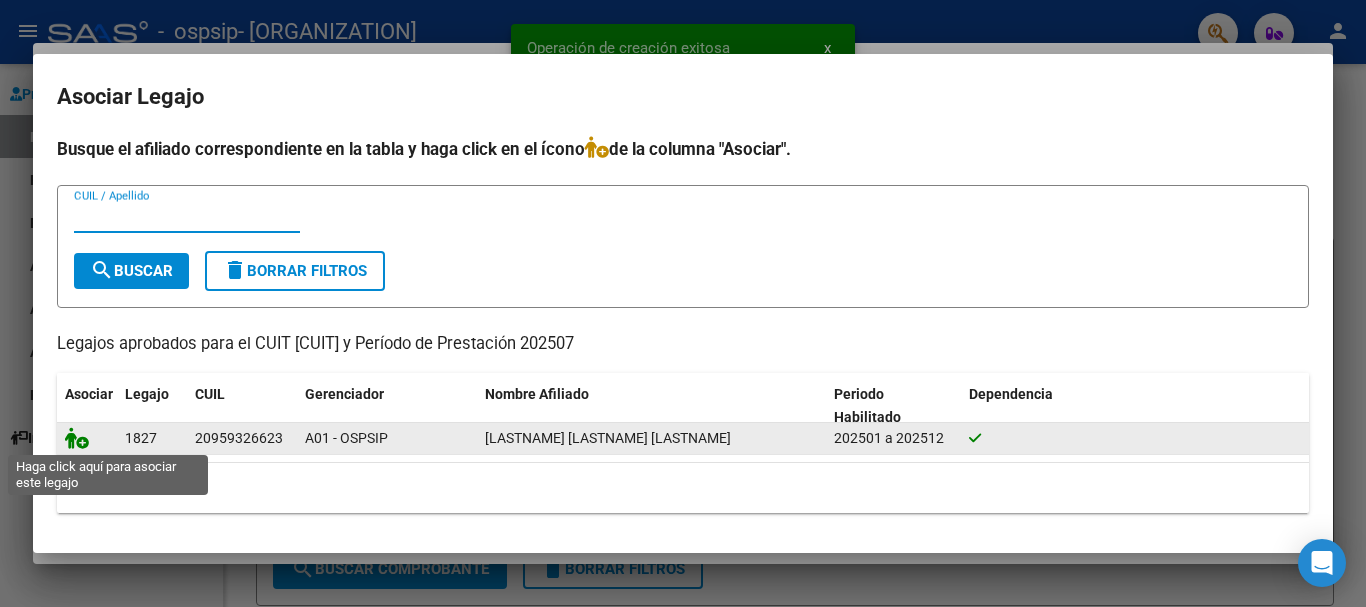 click 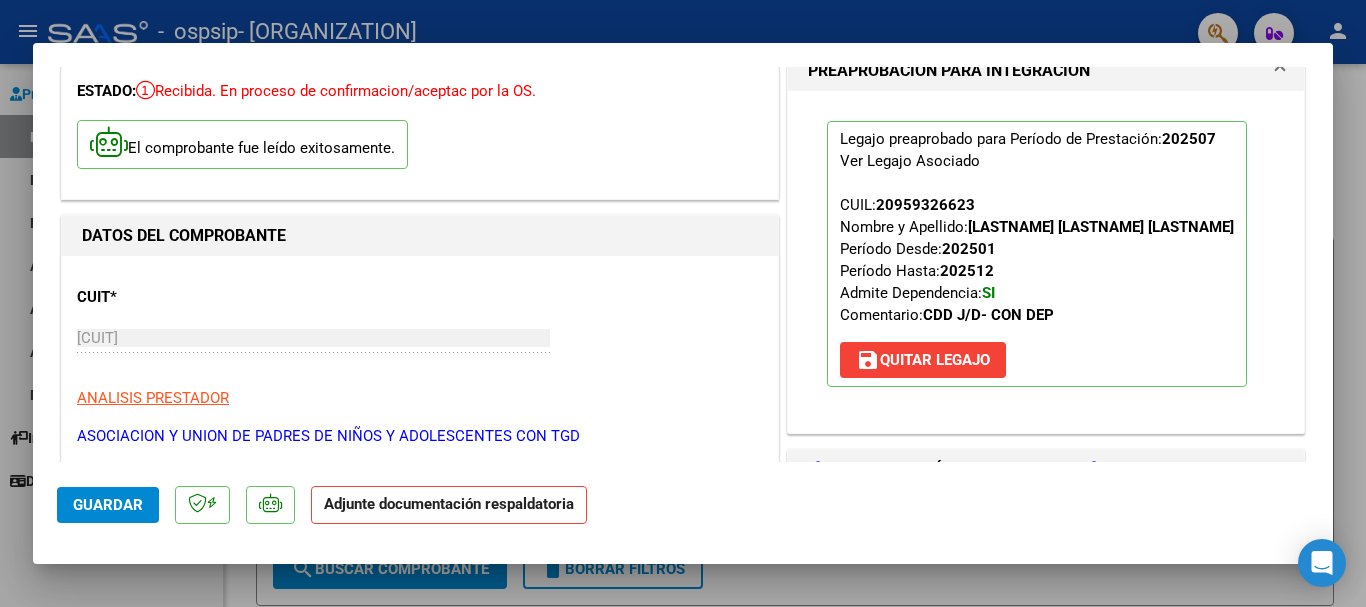 scroll, scrollTop: 400, scrollLeft: 0, axis: vertical 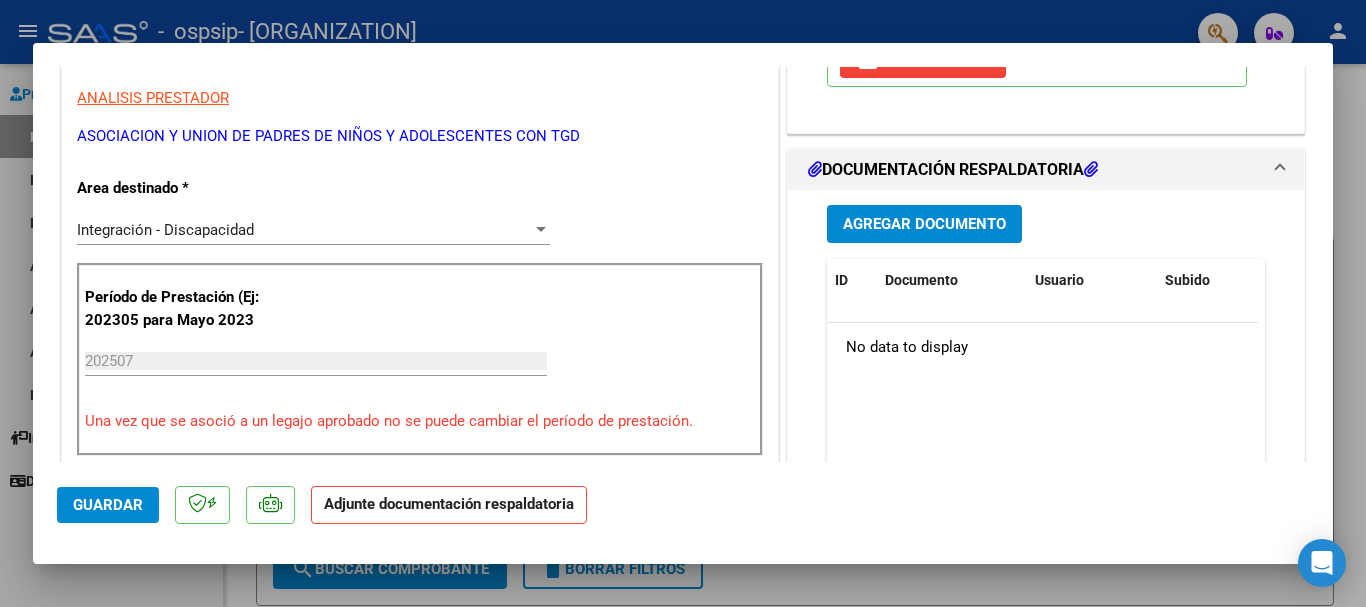 click on "Agregar Documento" at bounding box center (924, 225) 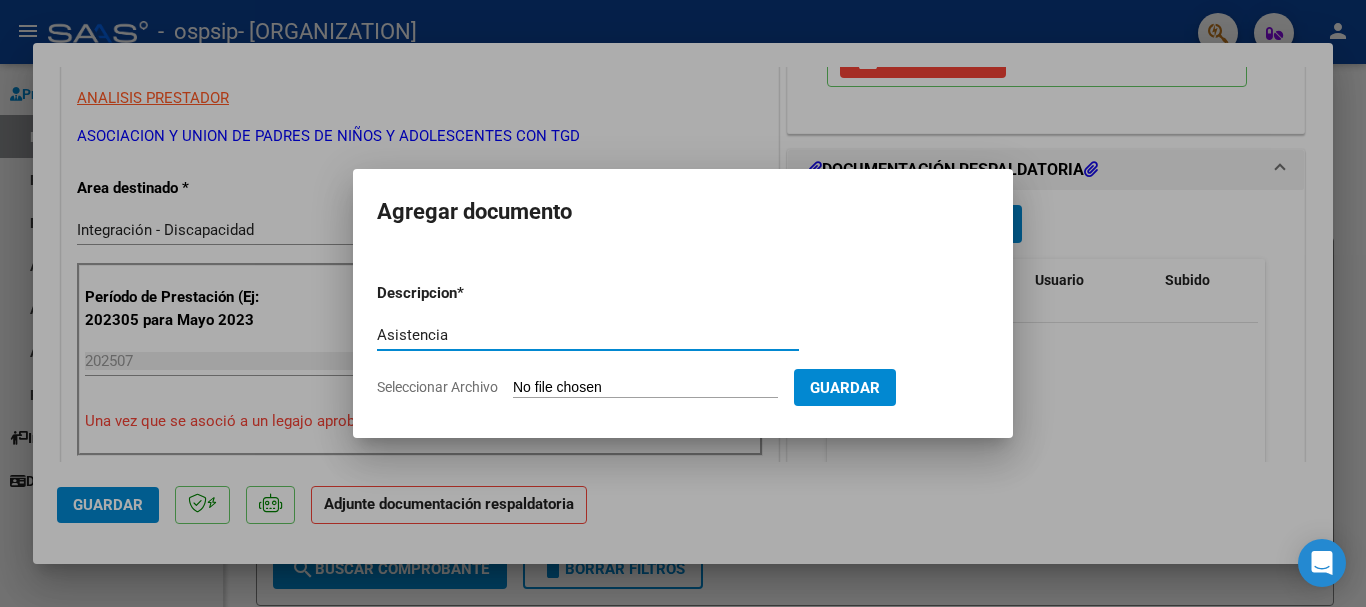 type on "Asistencia" 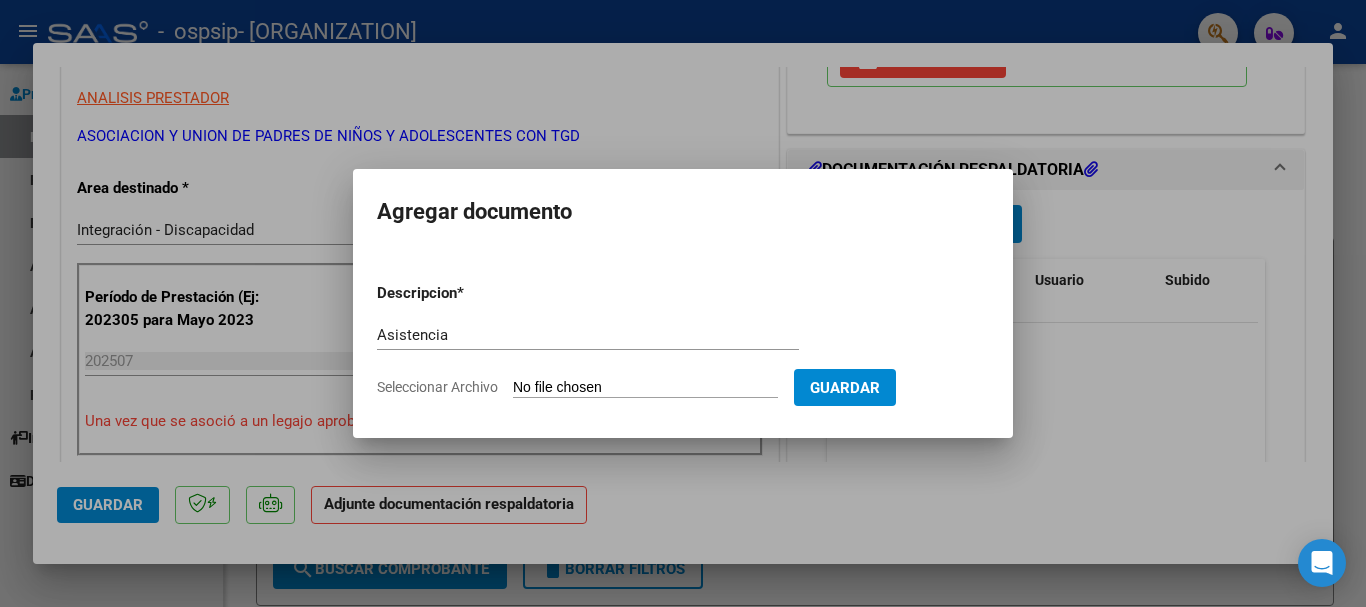 type on "C:\fakepath\Cralos Mendoza.pdf" 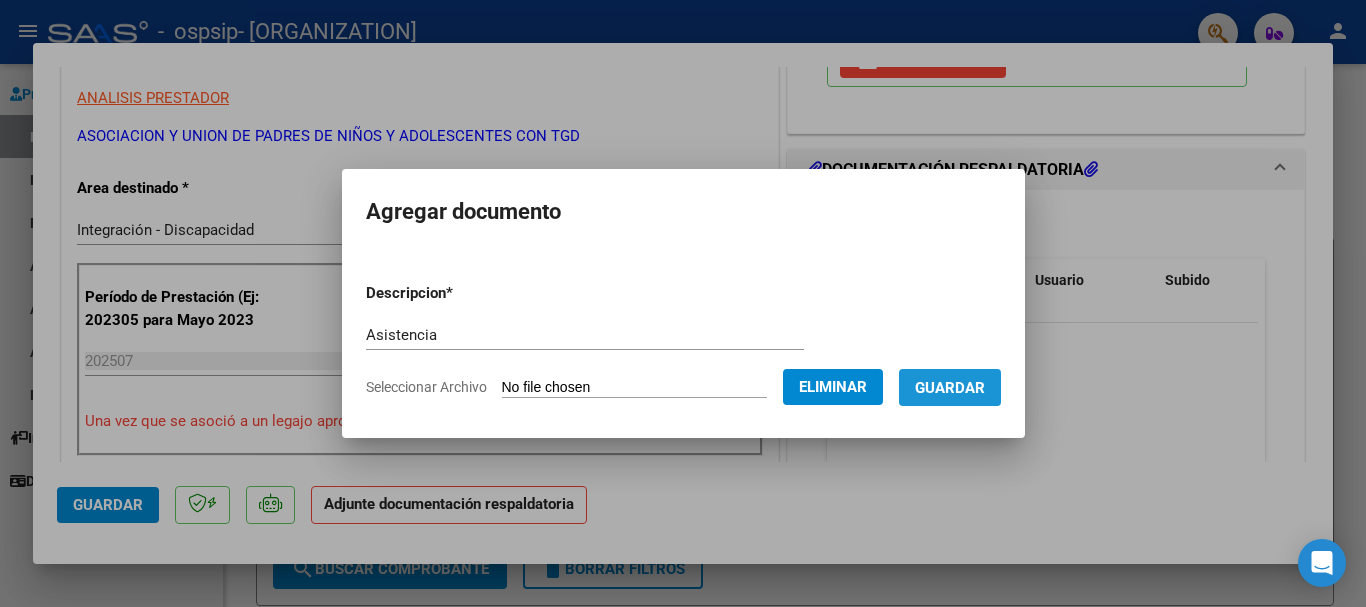 click on "Guardar" at bounding box center (950, 388) 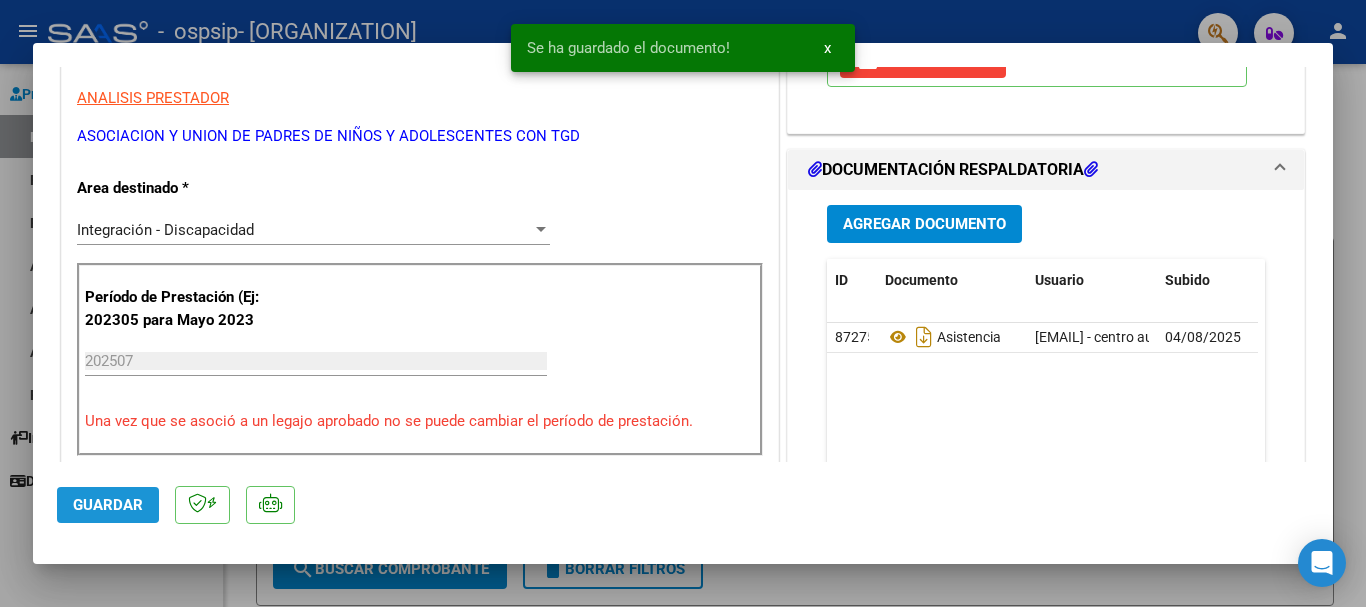 click on "Guardar" 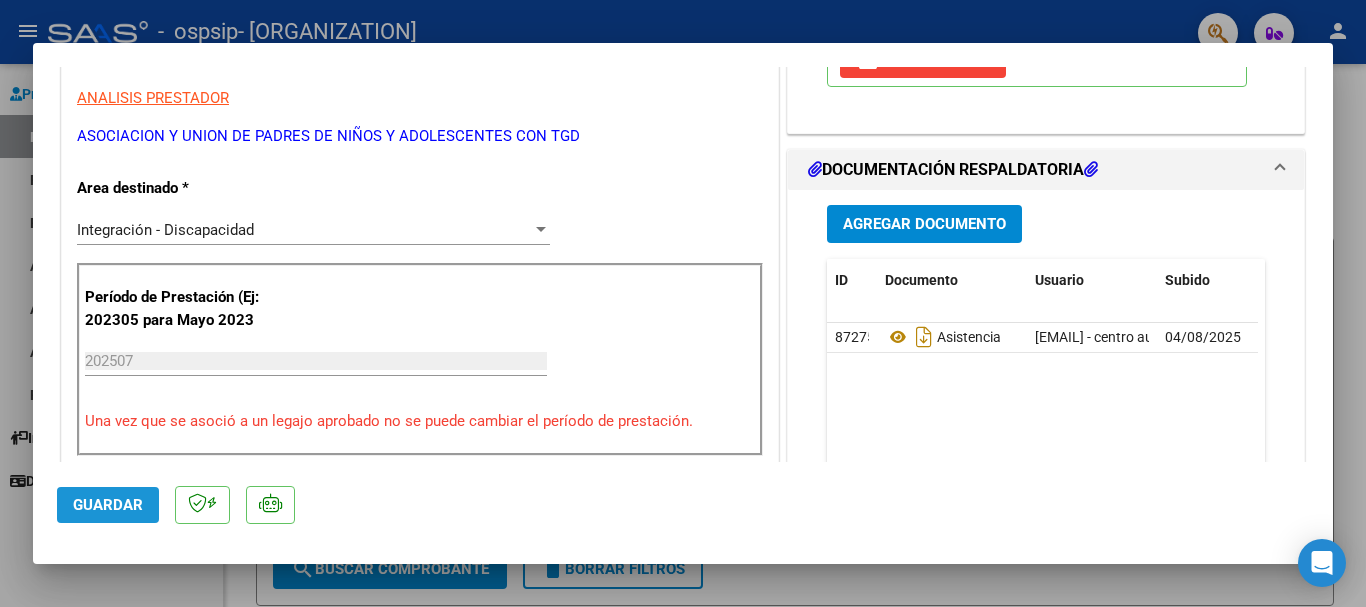 click on "Guardar" 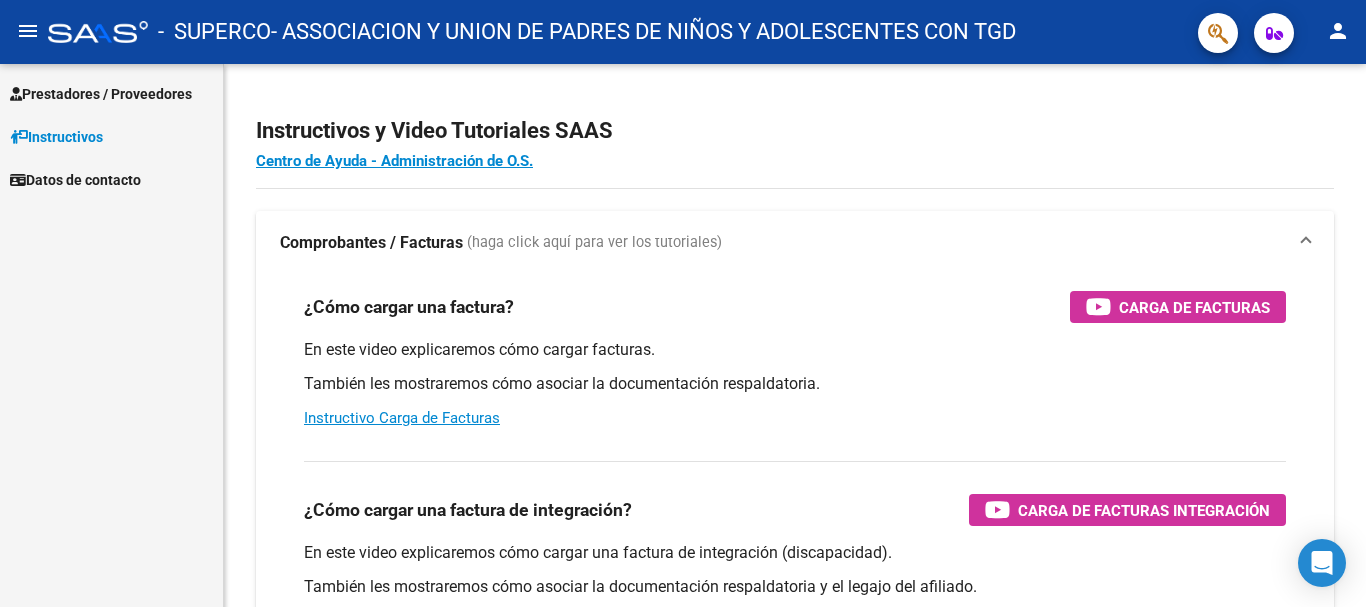 scroll, scrollTop: 0, scrollLeft: 0, axis: both 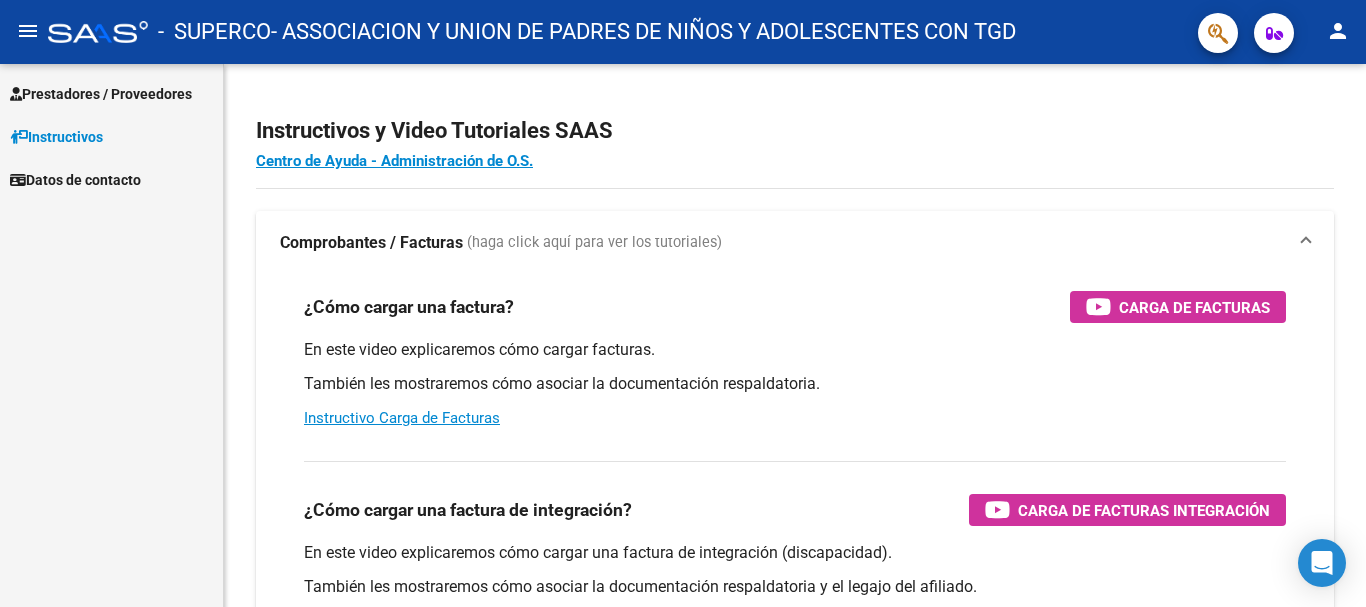 click on "Prestadores / Proveedores" at bounding box center [101, 94] 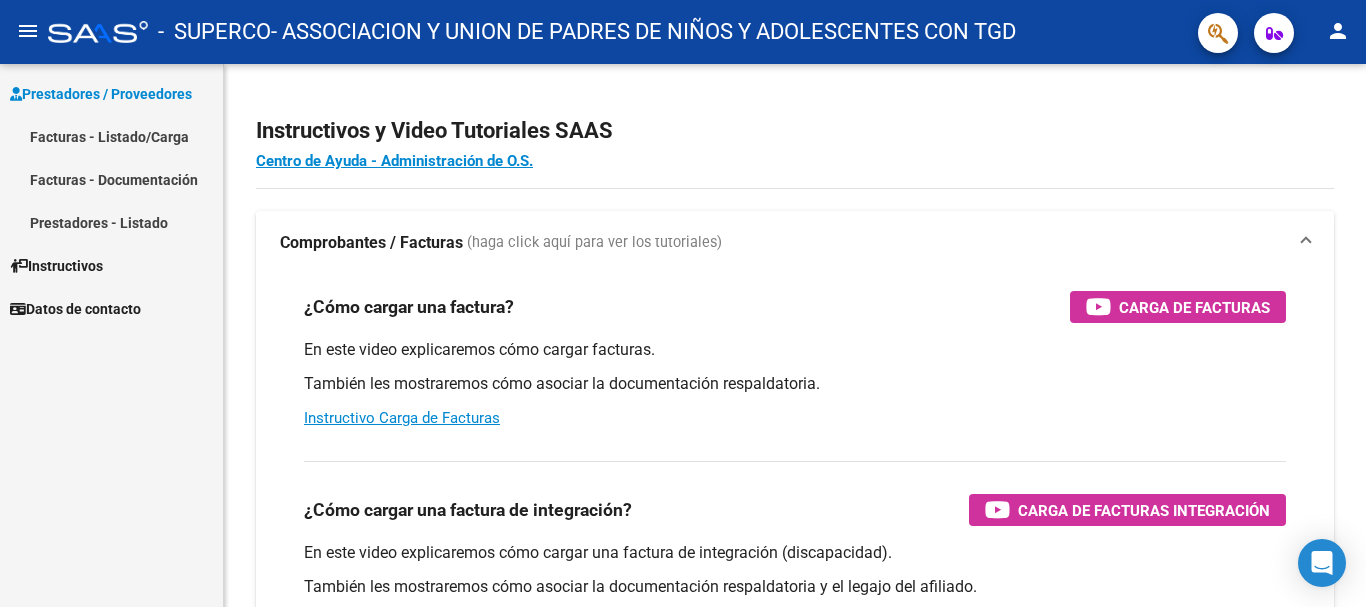 click on "Facturas - Listado/Carga" at bounding box center [111, 136] 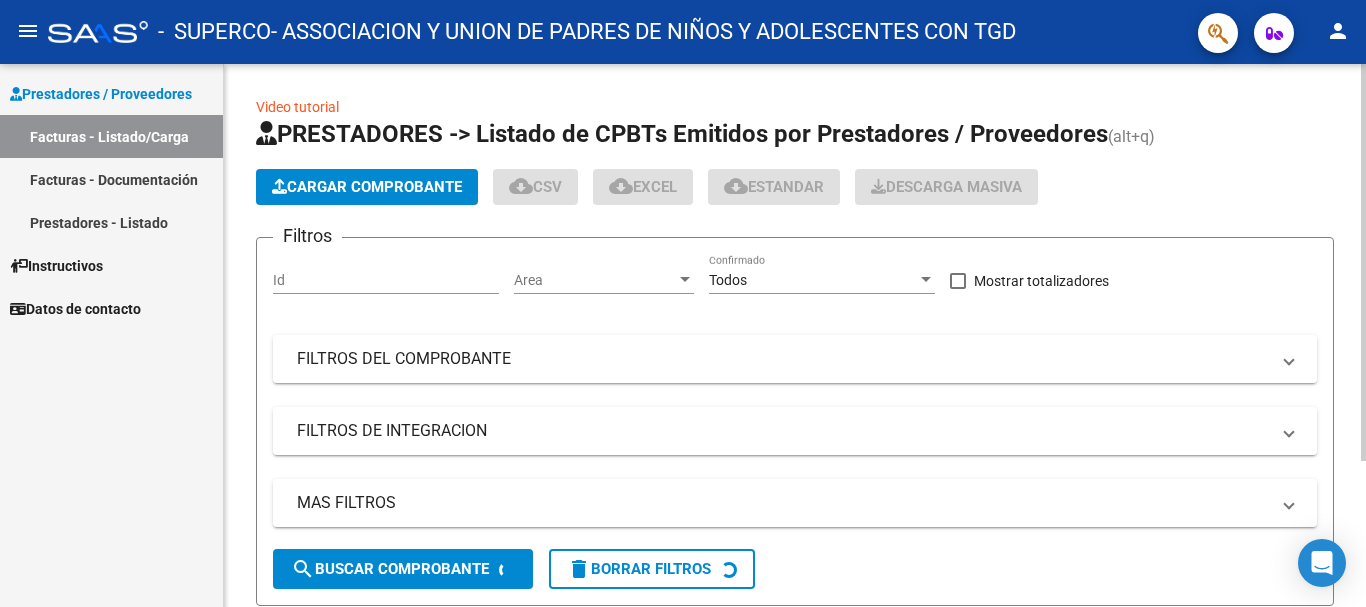 click on "Cargar Comprobante" 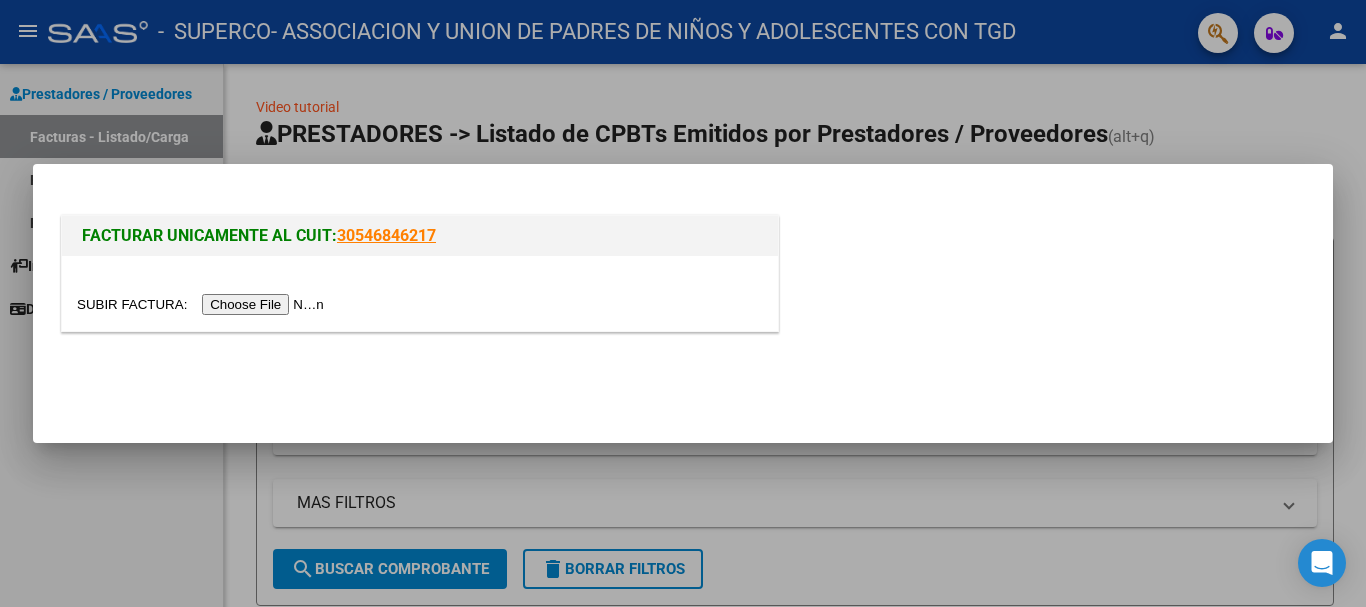 click at bounding box center [203, 304] 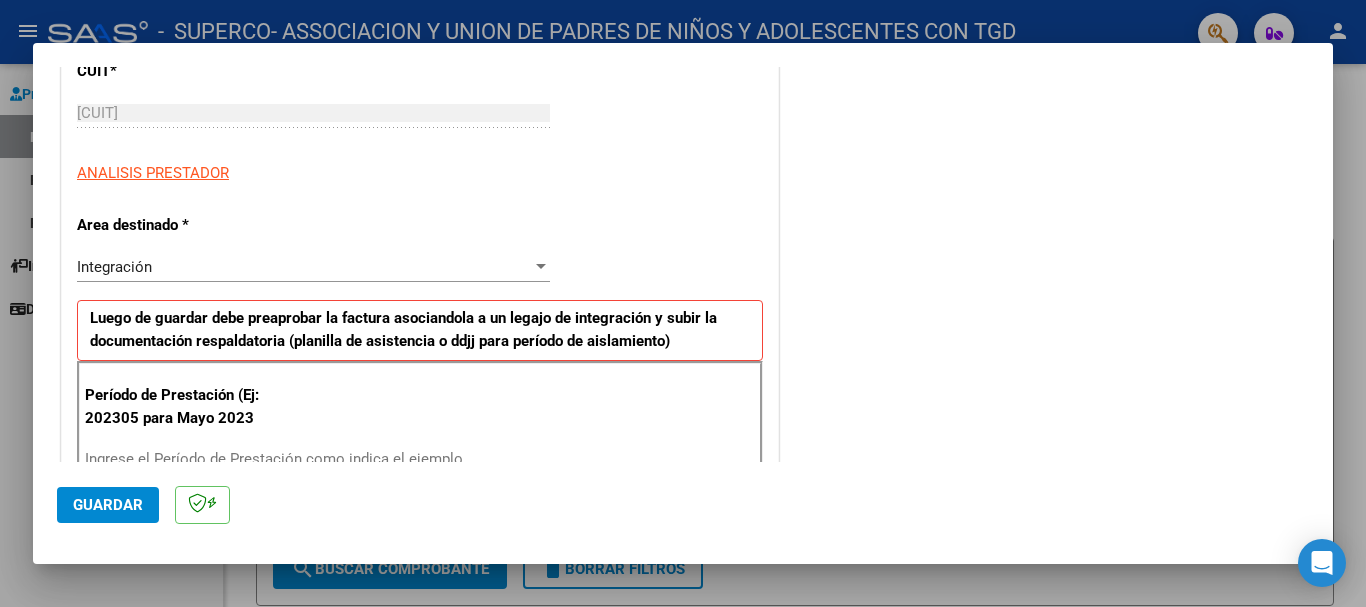 scroll, scrollTop: 400, scrollLeft: 0, axis: vertical 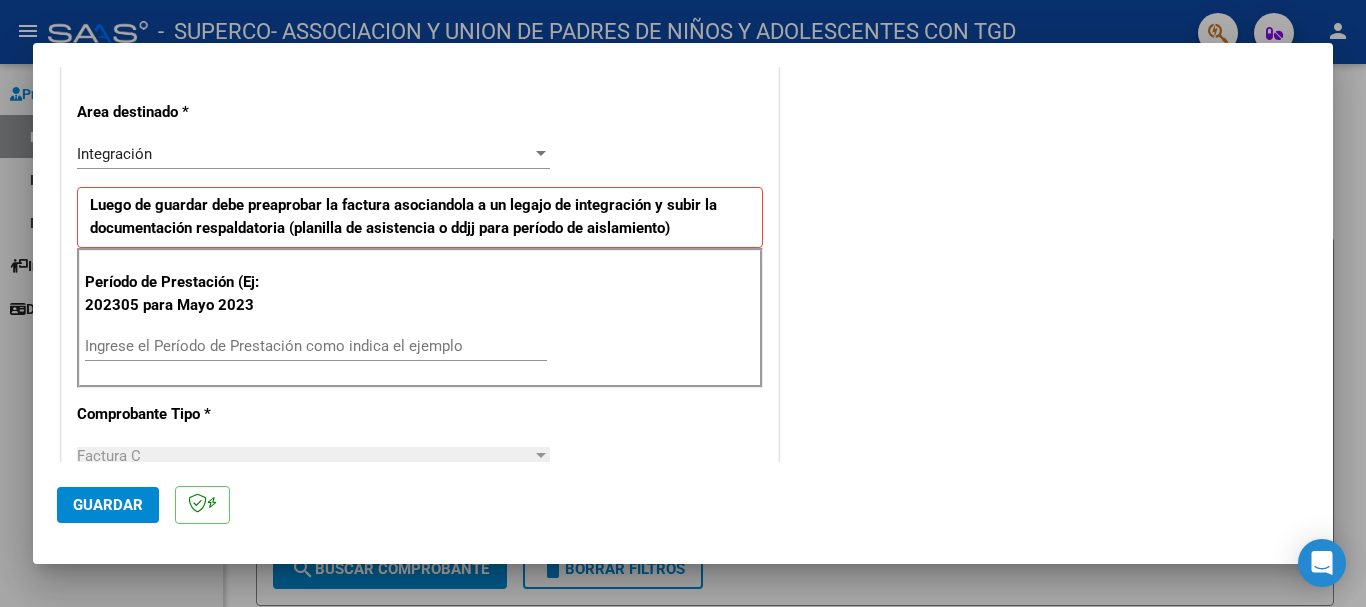 click on "Ingrese el Período de Prestación como indica el ejemplo" at bounding box center [316, 346] 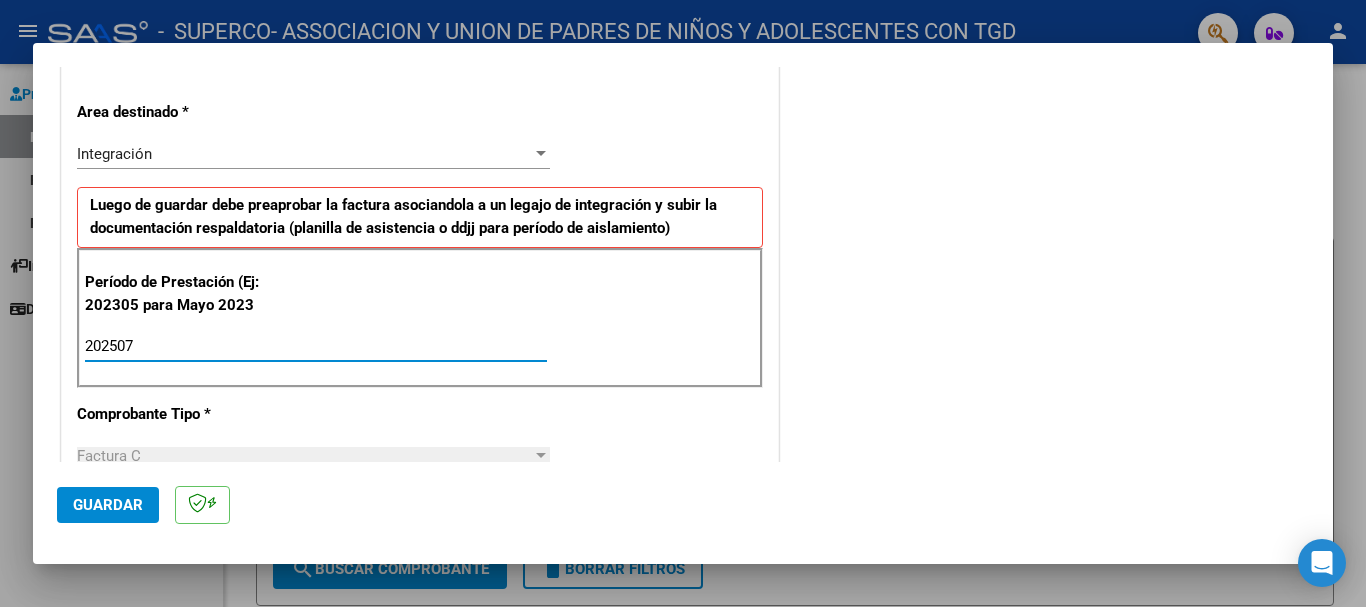 type on "202507" 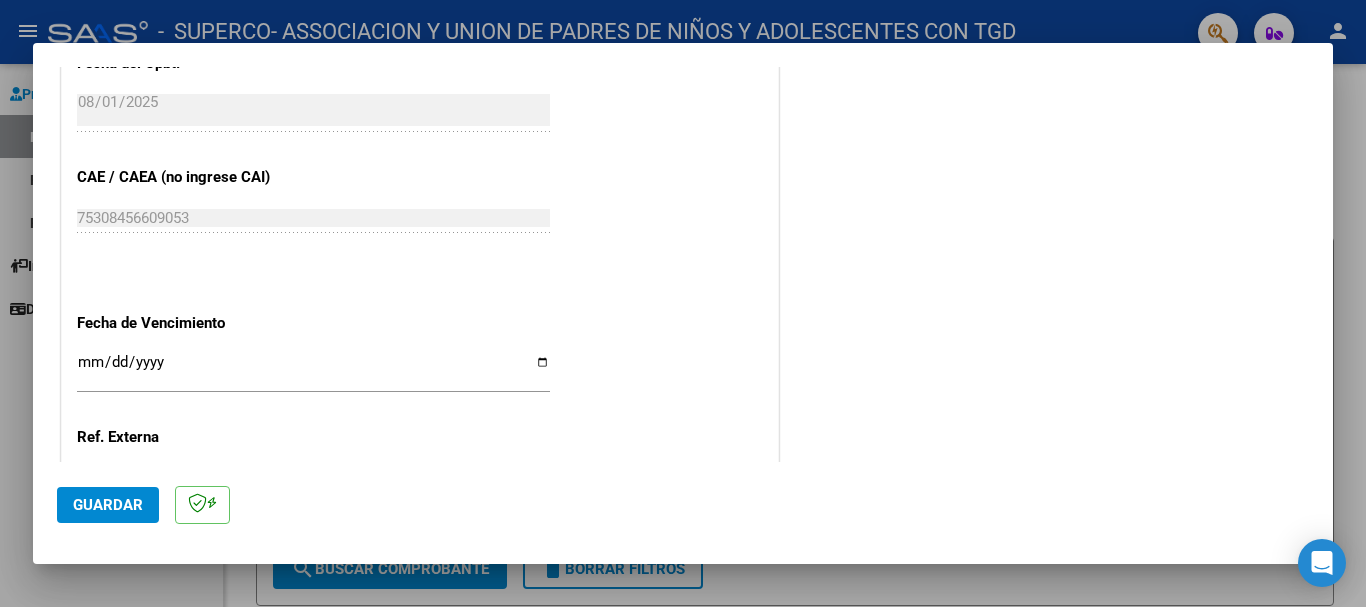 scroll, scrollTop: 1200, scrollLeft: 0, axis: vertical 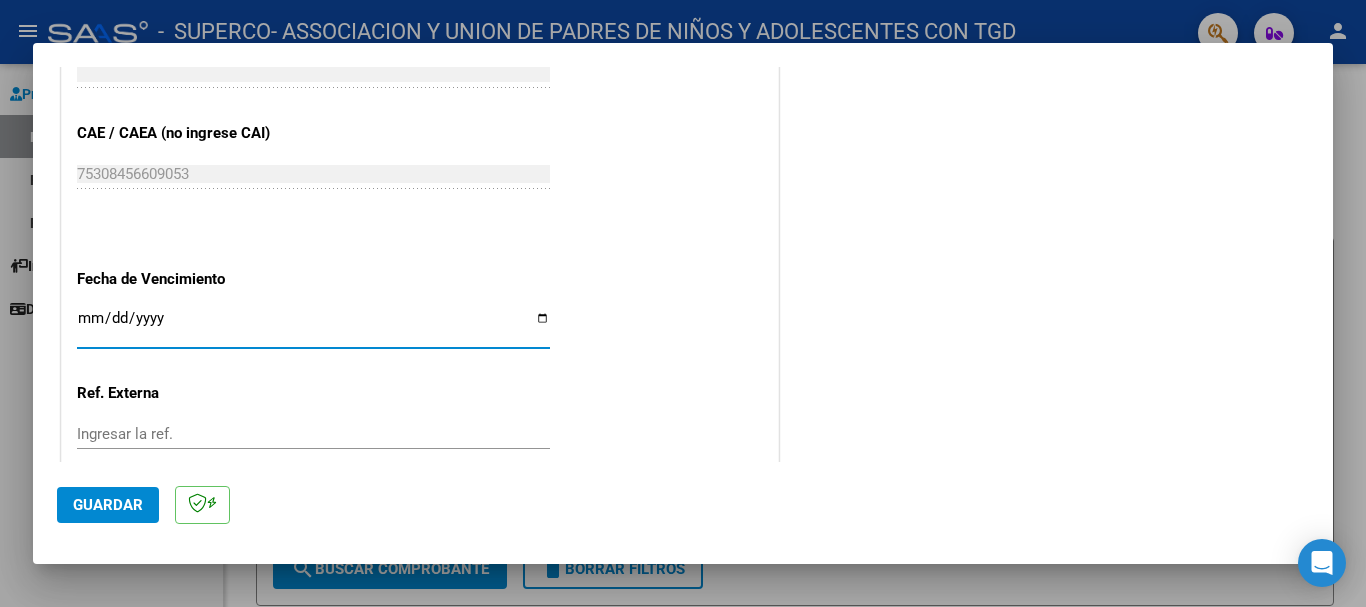 click on "Ingresar la fecha" at bounding box center [313, 326] 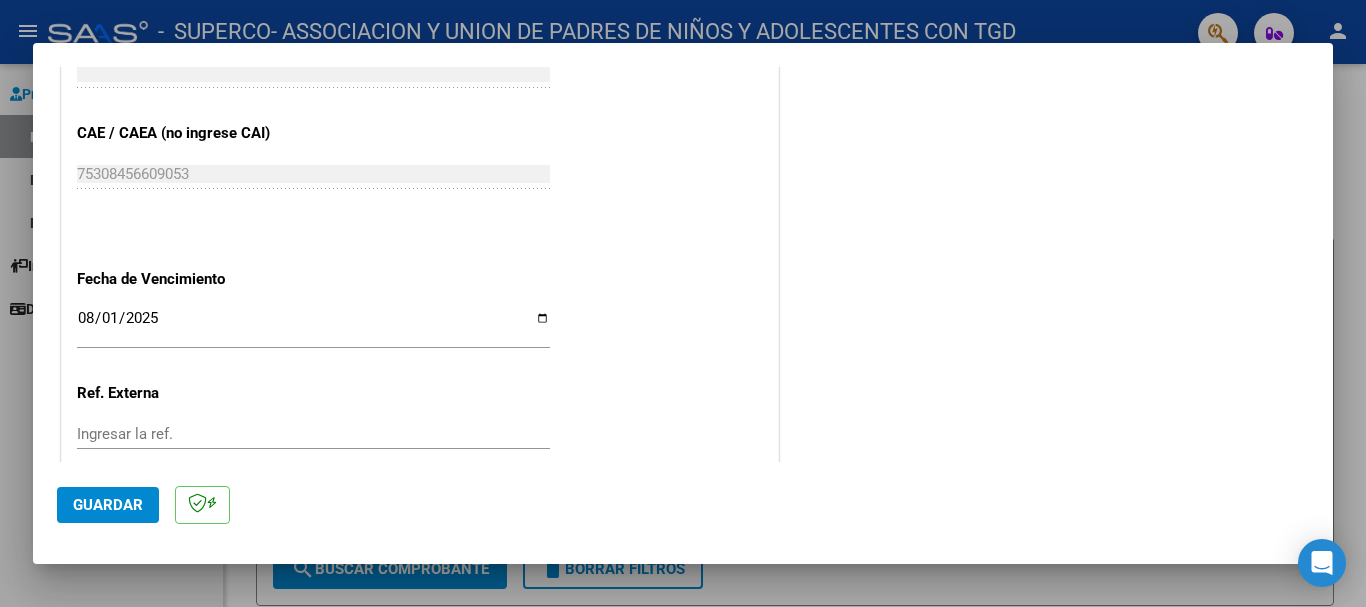 click on "CUIT * [CUIT] Ingresar CUIT ANALISIS PRESTADOR Area destinado * Integración Seleccionar Area Luego de guardar debe preaprobar la factura asociandola a un legajo de integración y subir la documentación respaldatoria (planilla de asistencia o ddjj para período de aislamiento) Período de Prestación (Ej: 202305 para Mayo 2023 202507 Ingrese el Período de Prestación como indica el ejemplo Comprobante Tipo * Factura C Seleccionar Tipo Punto de Venta * 4 Ingresar el Nro. Número * 20919 Ingresar el Nro. Monto * $ 934.549,06 Ingresar el monto Fecha del Cpbt. * 2025-08-01 Ingresar la fecha CAE / CAEA (no ingrese CAI) 75308456609053 Ingresar el CAE o CAEA (no ingrese CAI) Fecha de Vencimiento 2025-08-01 Ingresar la fecha Ref. Externa Ingresar la ref. N° Liquidación Ingresar el N° Liquidación" at bounding box center (420, -150) 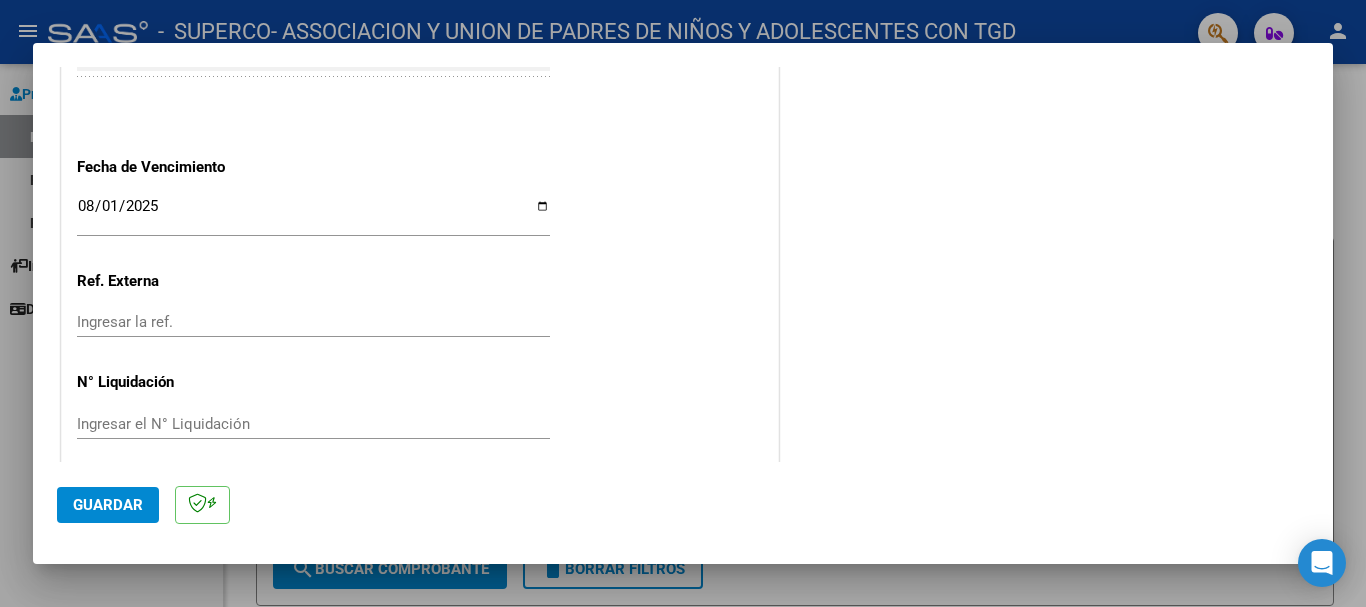 scroll, scrollTop: 1327, scrollLeft: 0, axis: vertical 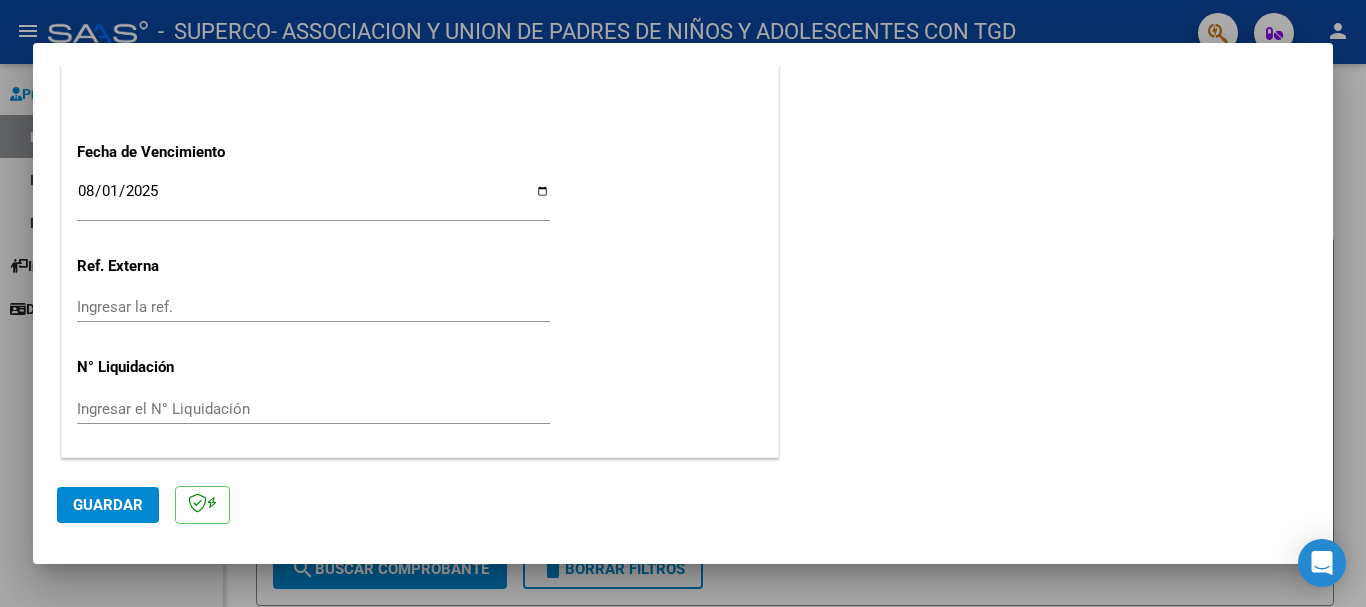 click on "Guardar" 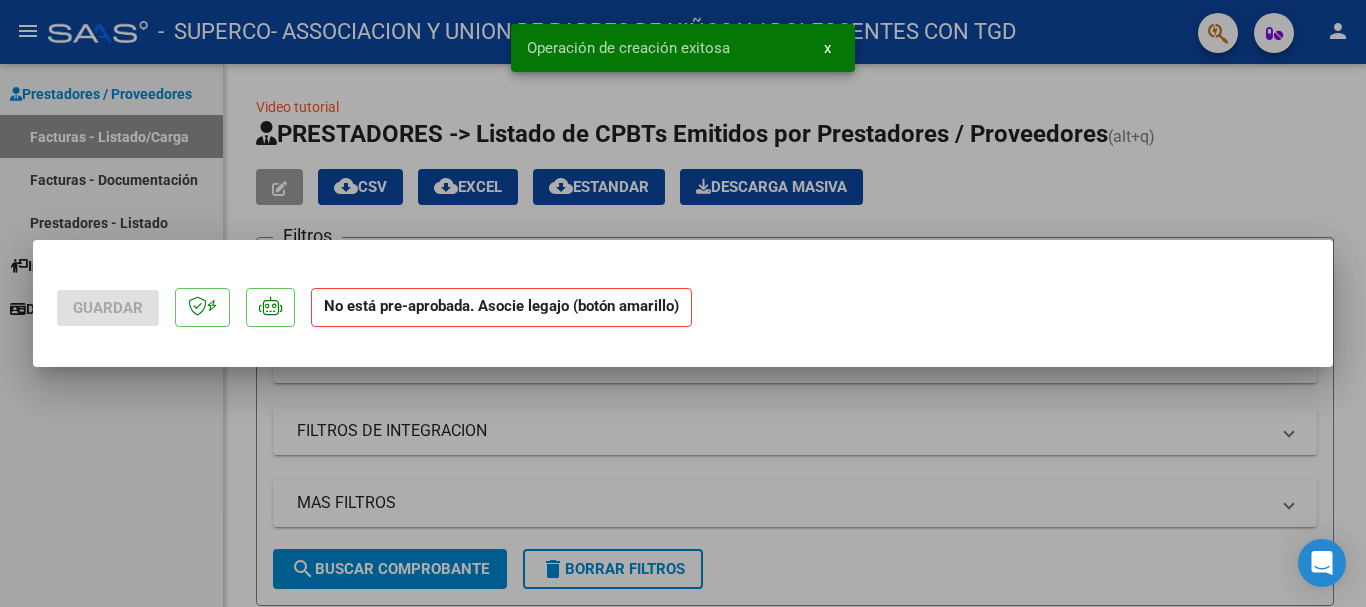 scroll, scrollTop: 0, scrollLeft: 0, axis: both 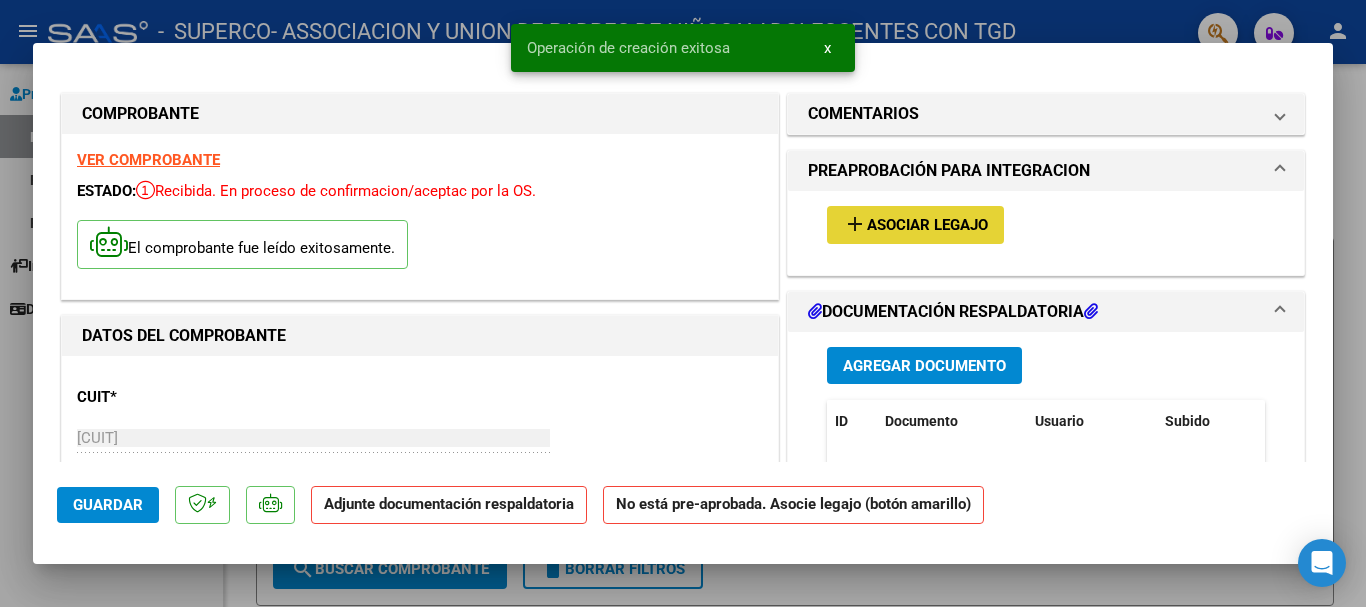 click on "add Asociar Legajo" at bounding box center (915, 224) 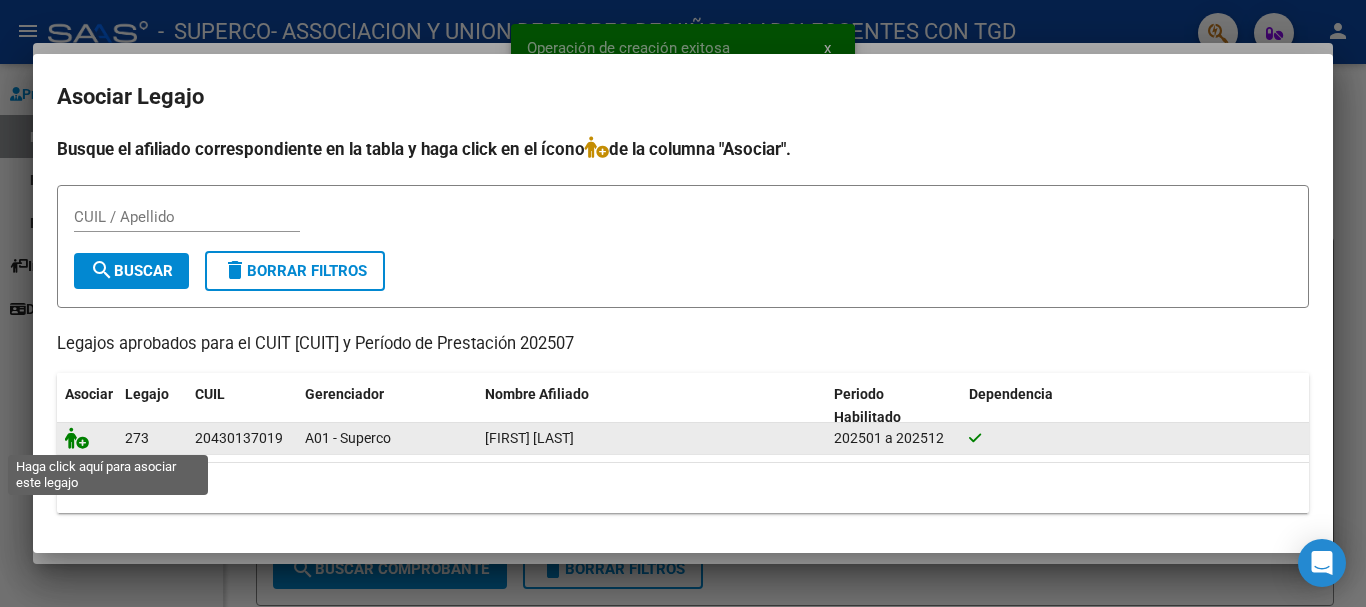 click 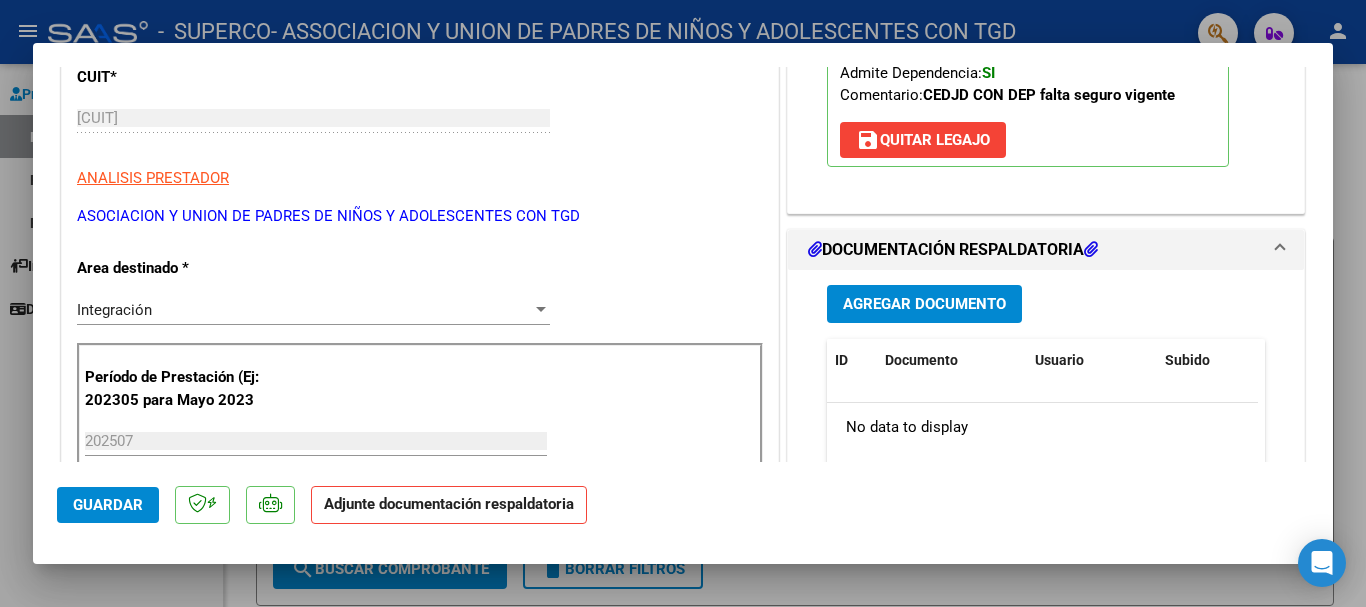 scroll, scrollTop: 400, scrollLeft: 0, axis: vertical 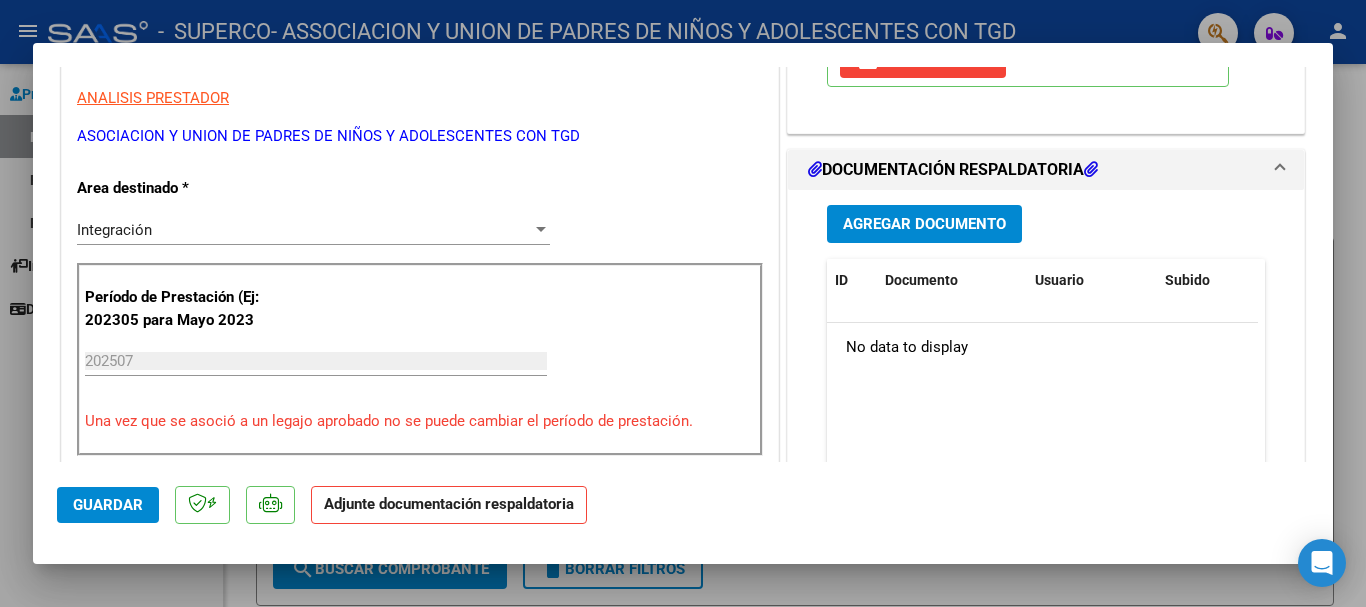 click on "Agregar Documento" at bounding box center [924, 223] 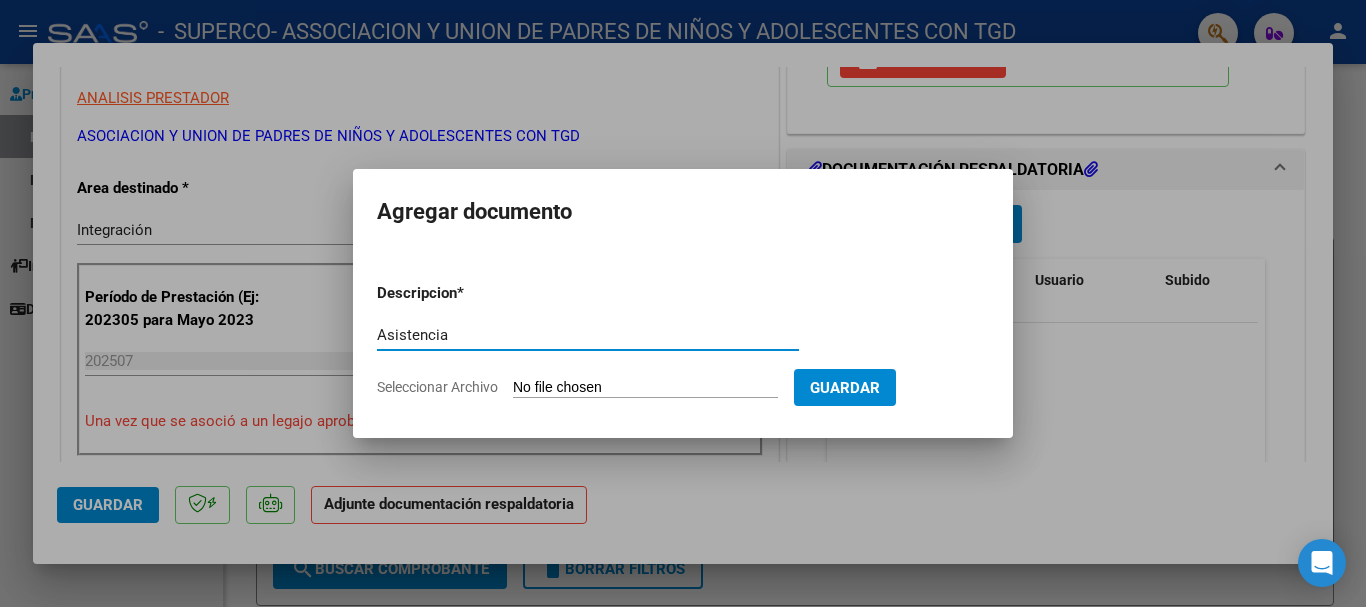 type on "Asistencia" 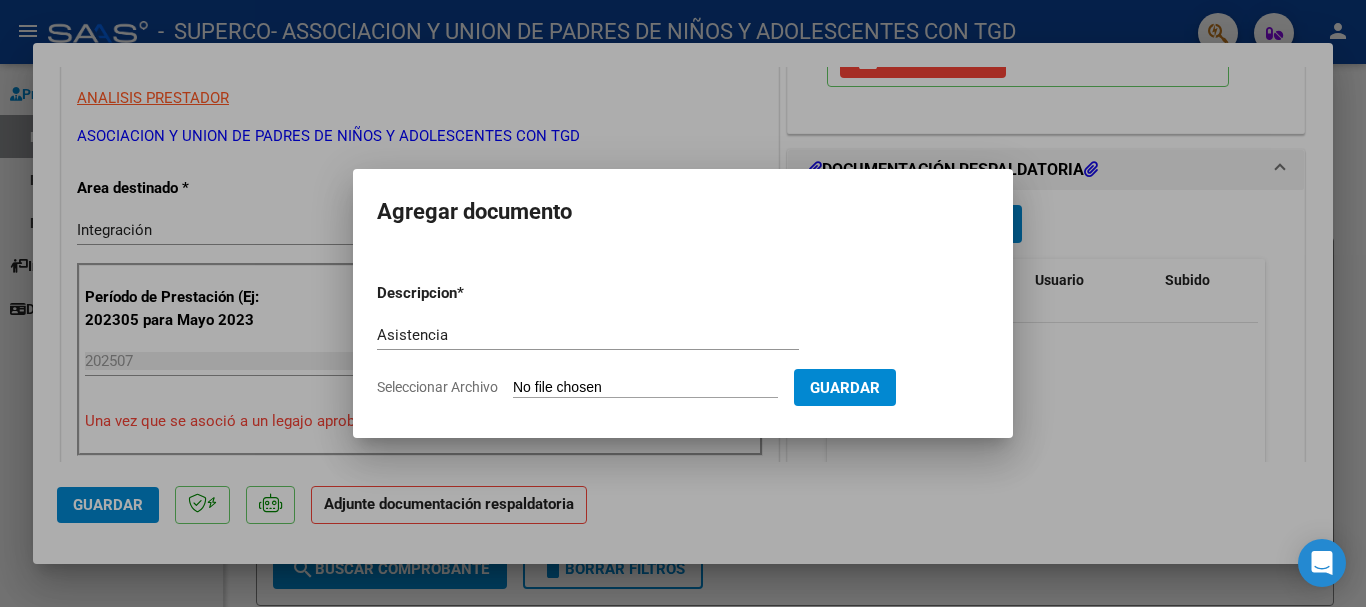 click on "Seleccionar Archivo" at bounding box center [645, 388] 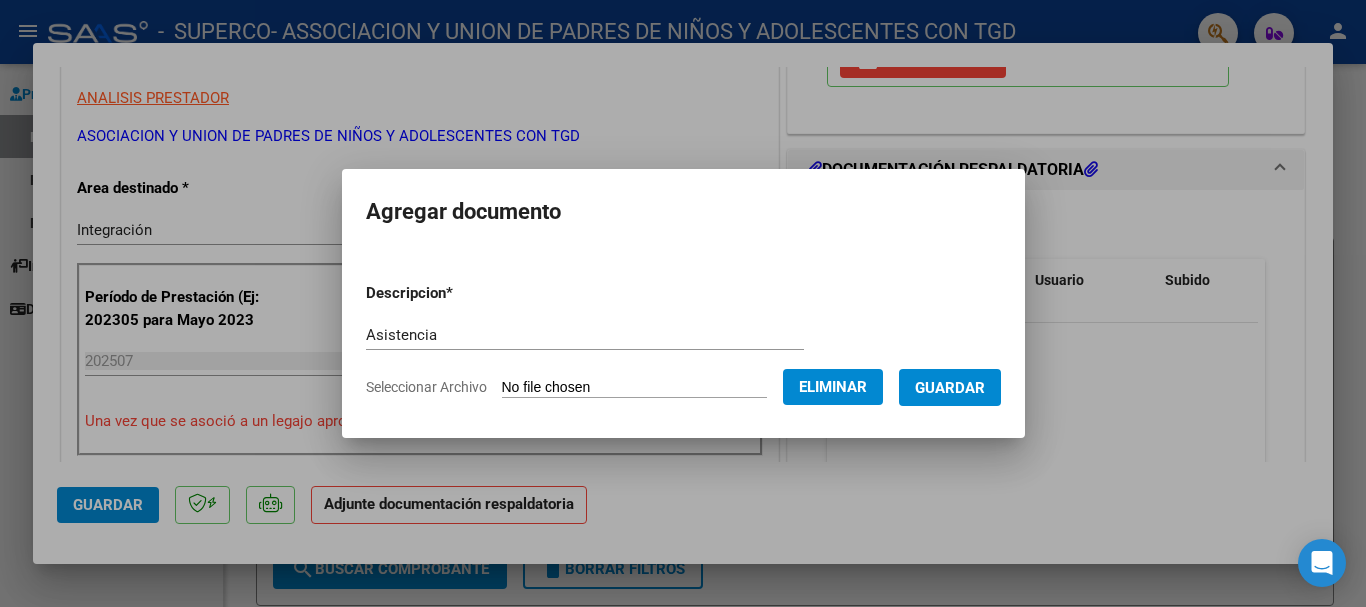 drag, startPoint x: 985, startPoint y: 376, endPoint x: 970, endPoint y: 373, distance: 15.297058 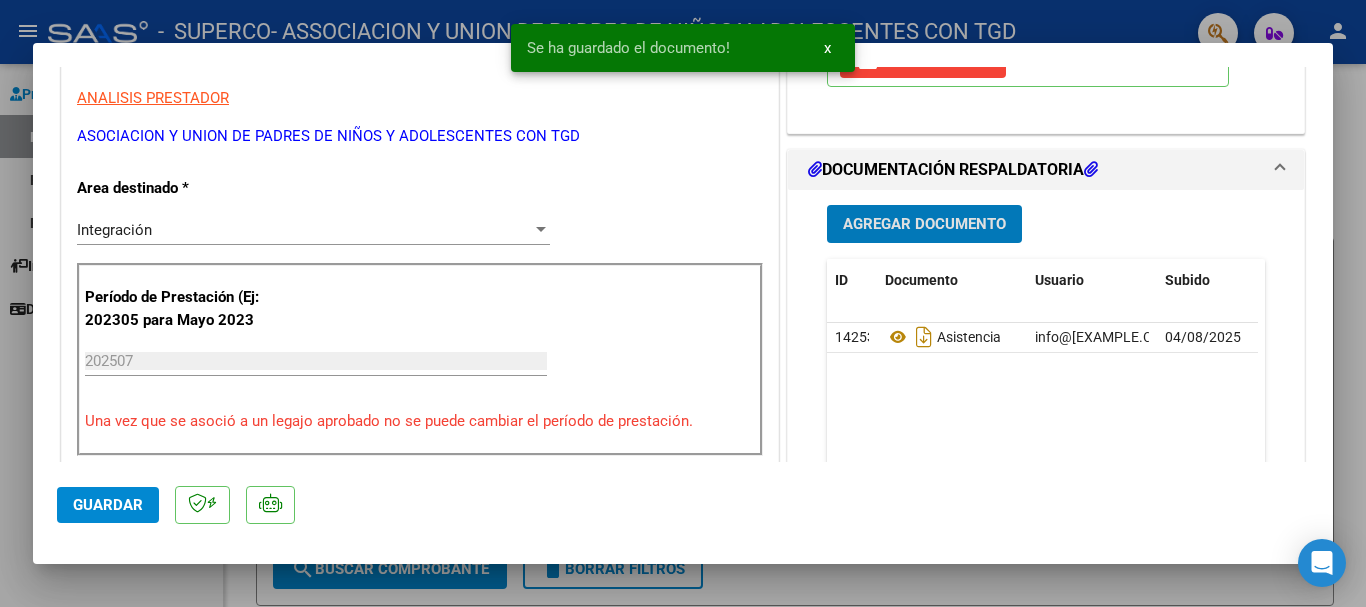 click on "Guardar" 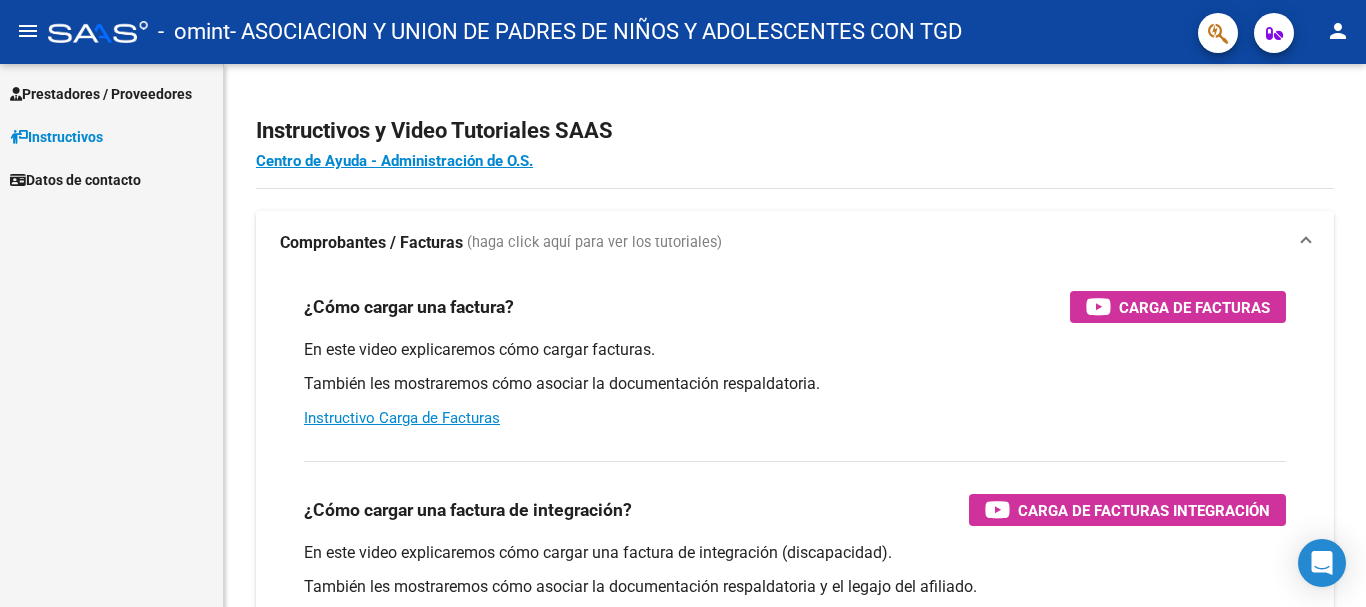 scroll, scrollTop: 0, scrollLeft: 0, axis: both 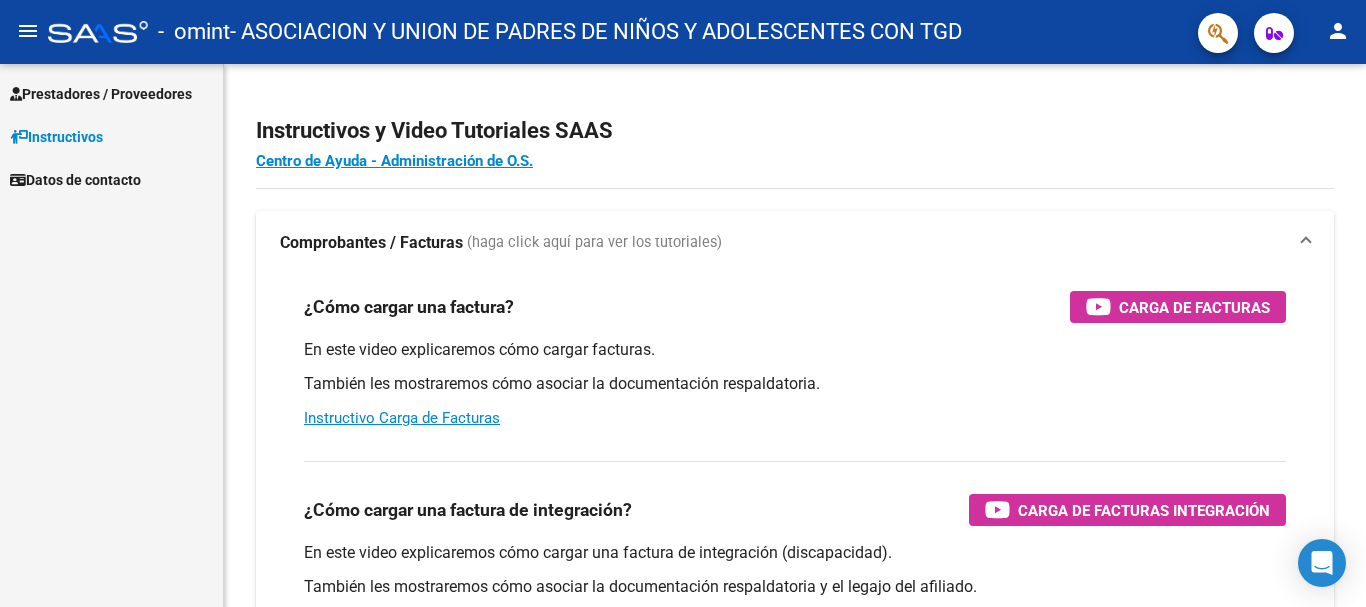 click on "Prestadores / Proveedores" at bounding box center (101, 94) 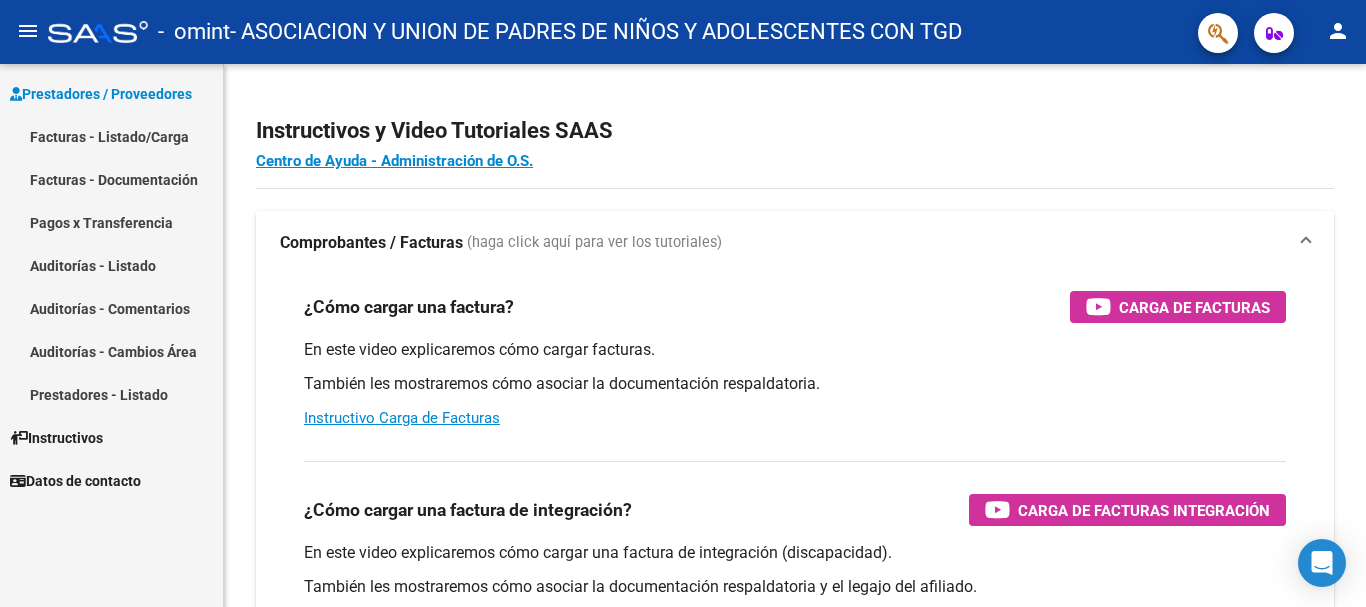 click on "Facturas - Listado/Carga" at bounding box center [111, 136] 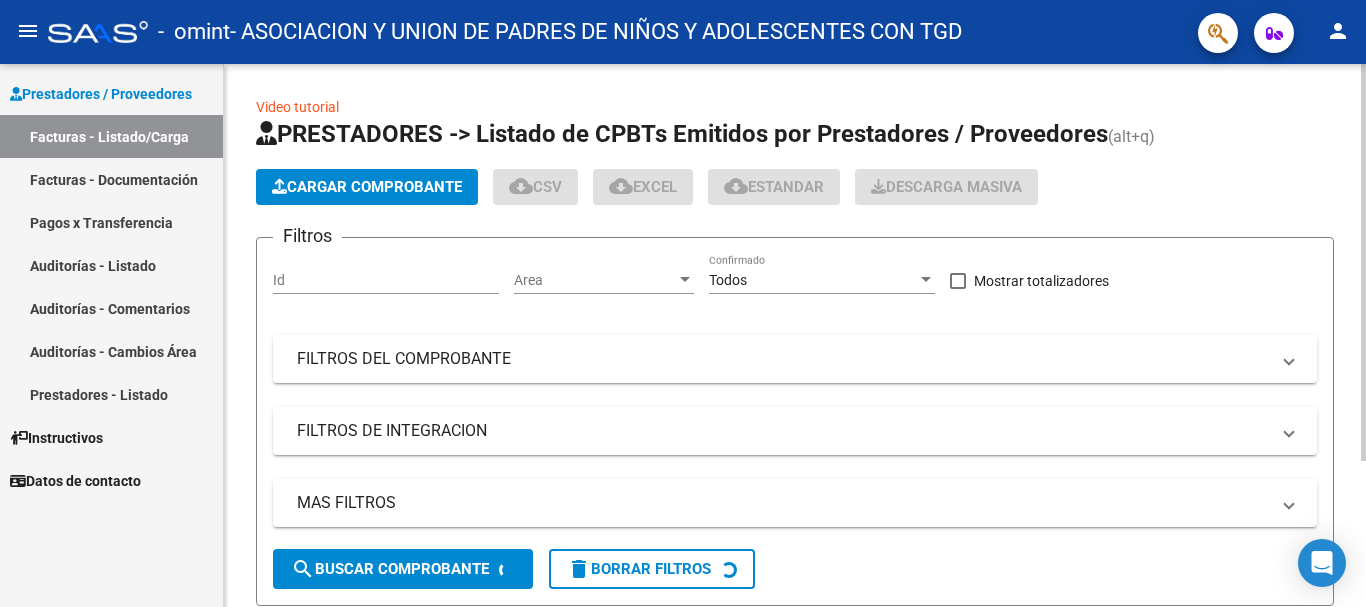 click on "Cargar Comprobante" 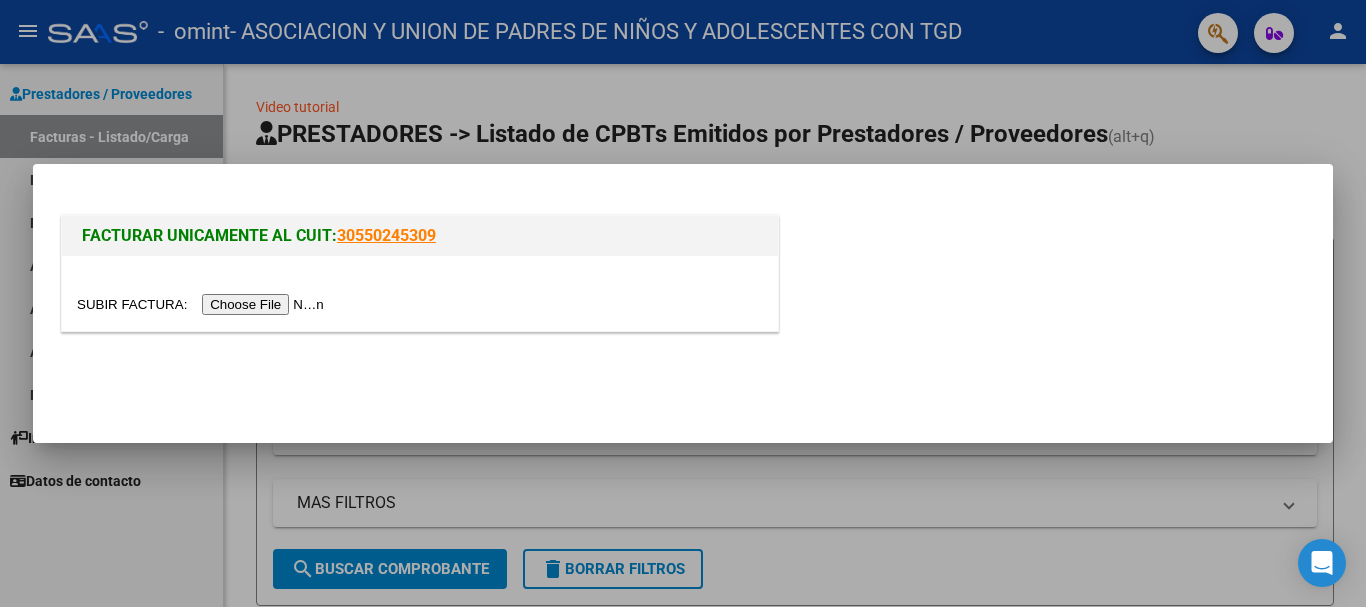 click at bounding box center [203, 304] 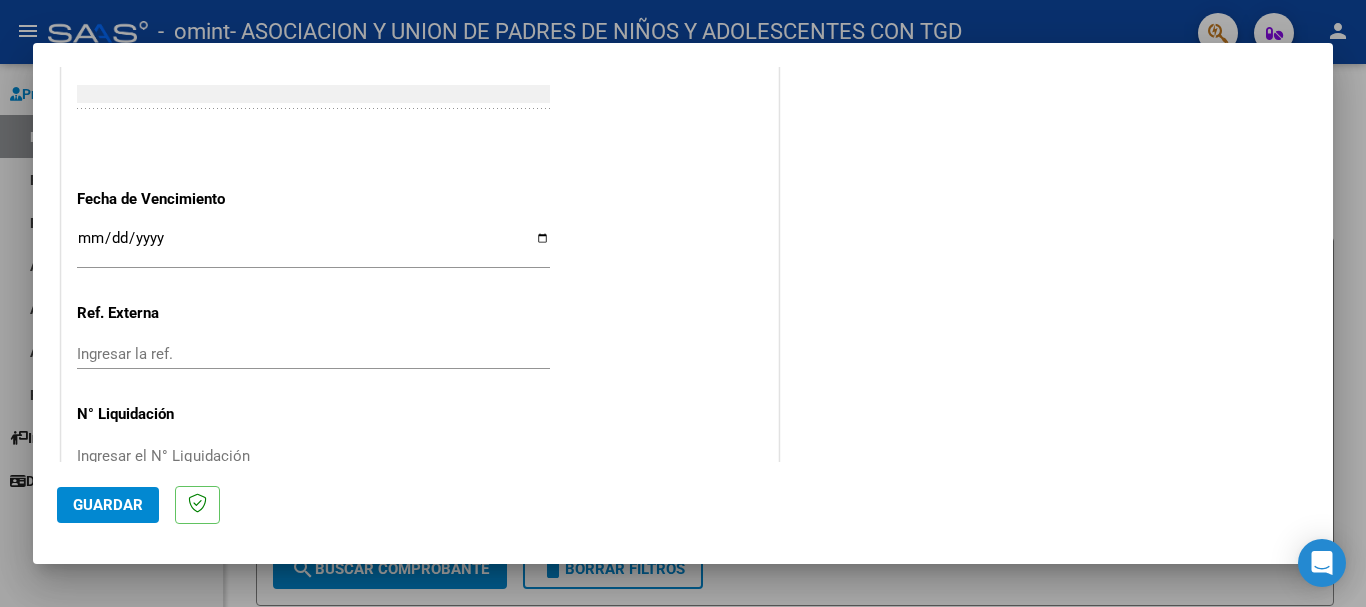 scroll, scrollTop: 1300, scrollLeft: 0, axis: vertical 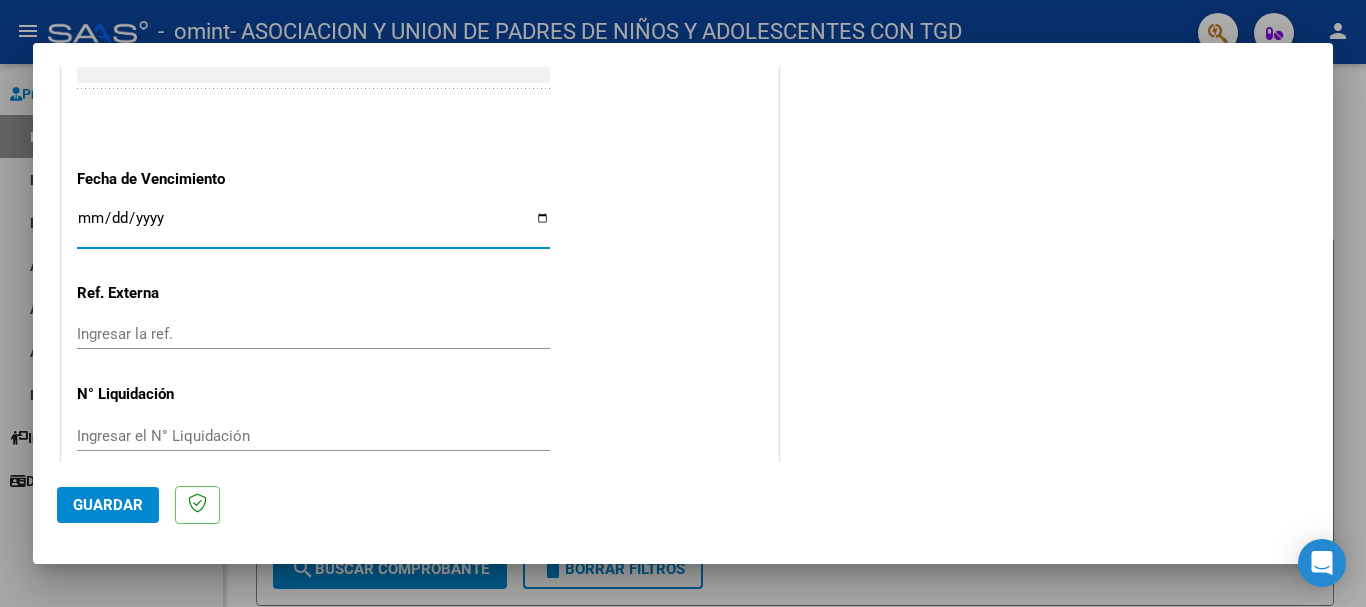click on "Ingresar la fecha" at bounding box center (313, 226) 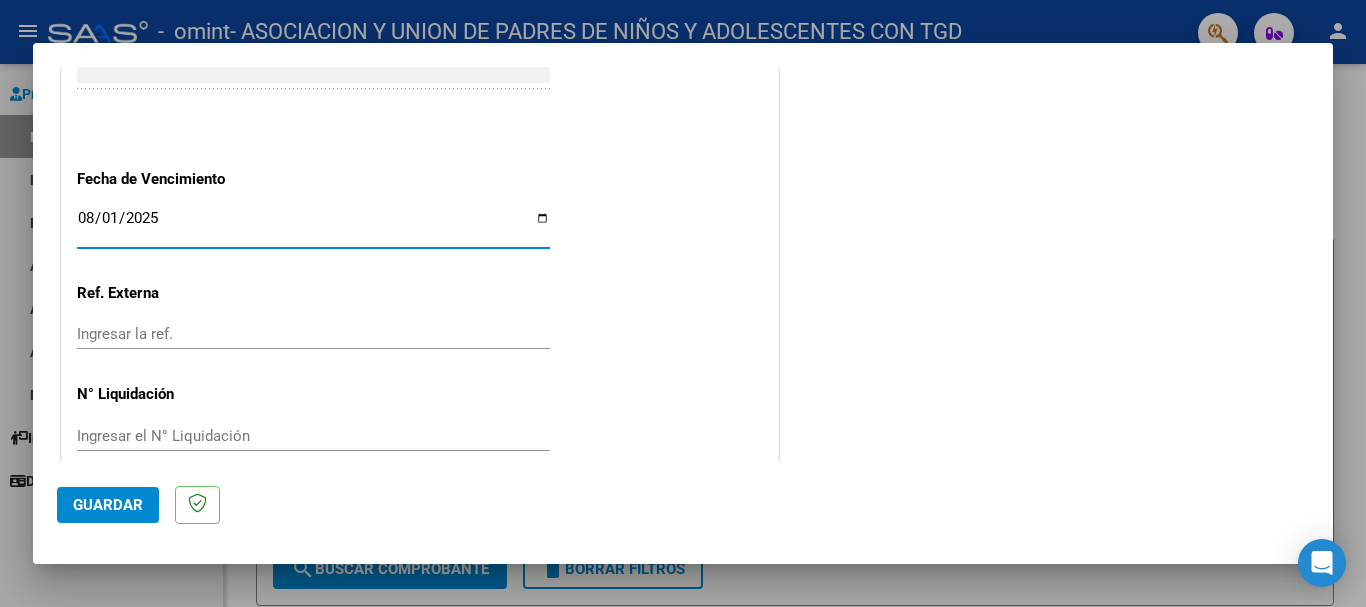 type on "2025-08-01" 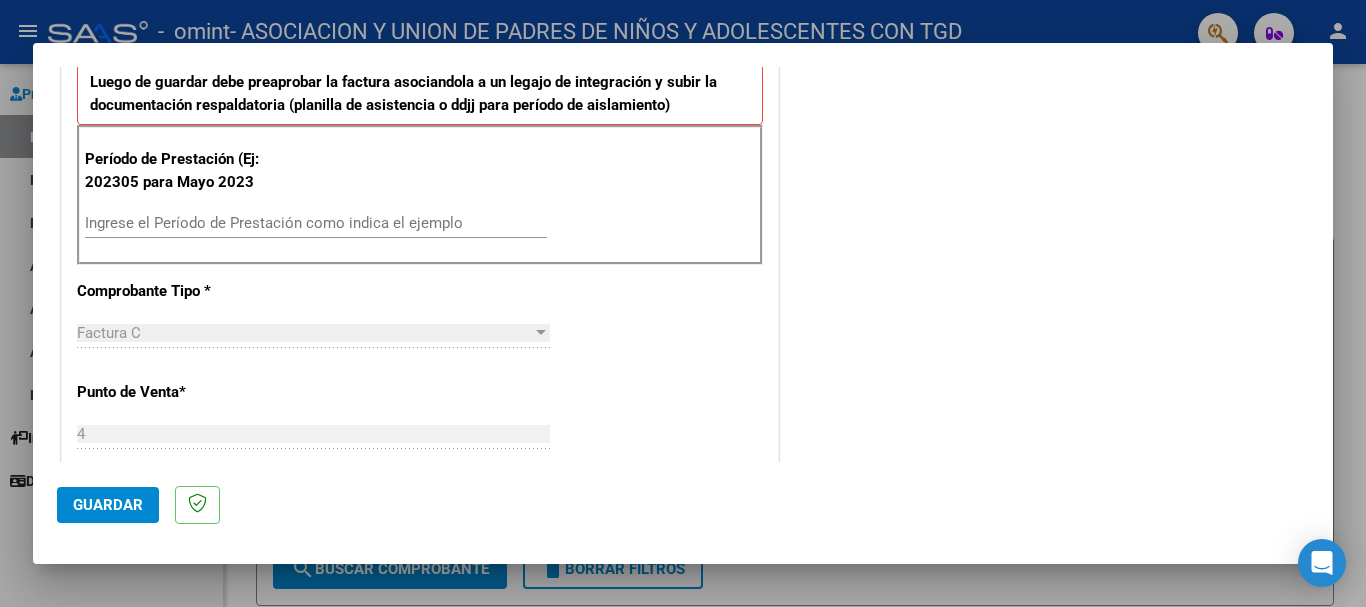 scroll, scrollTop: 500, scrollLeft: 0, axis: vertical 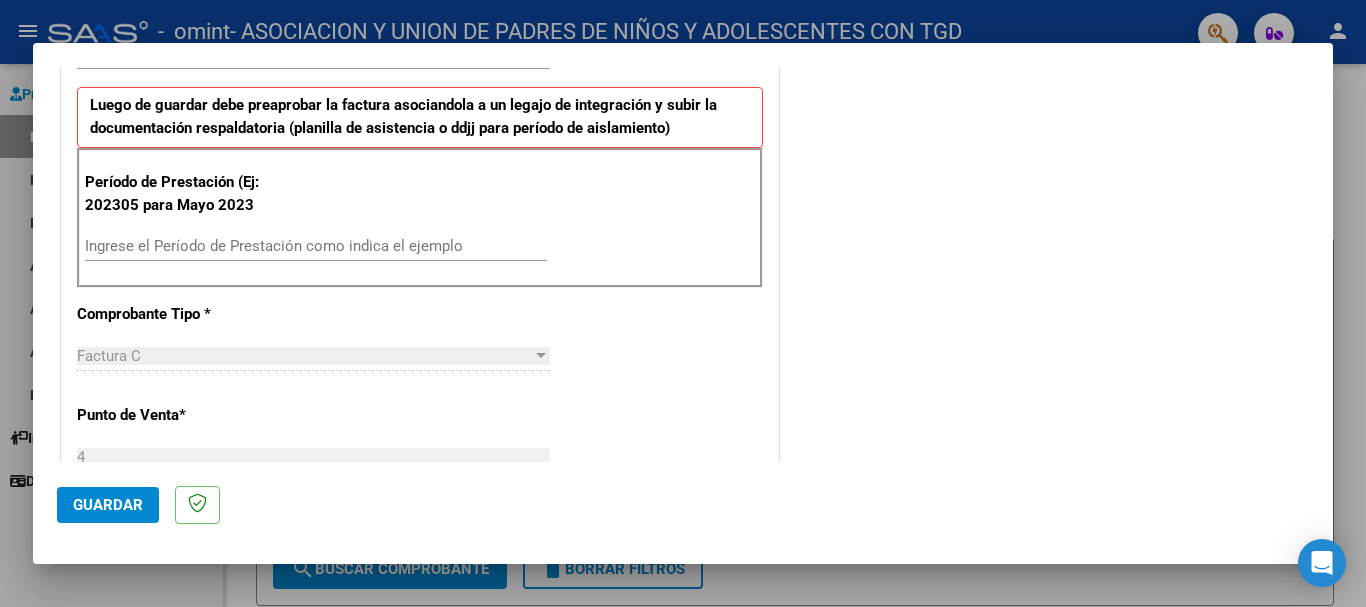 click on "Ingrese el Período de Prestación como indica el ejemplo" at bounding box center [316, 246] 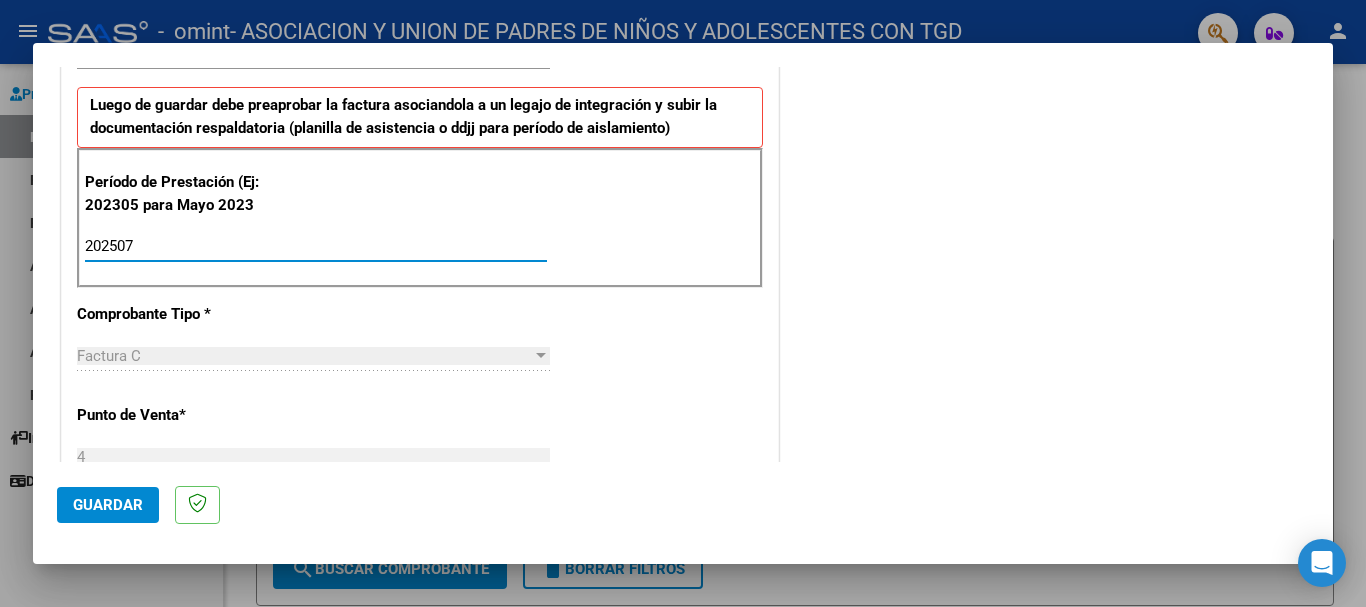 type on "202507" 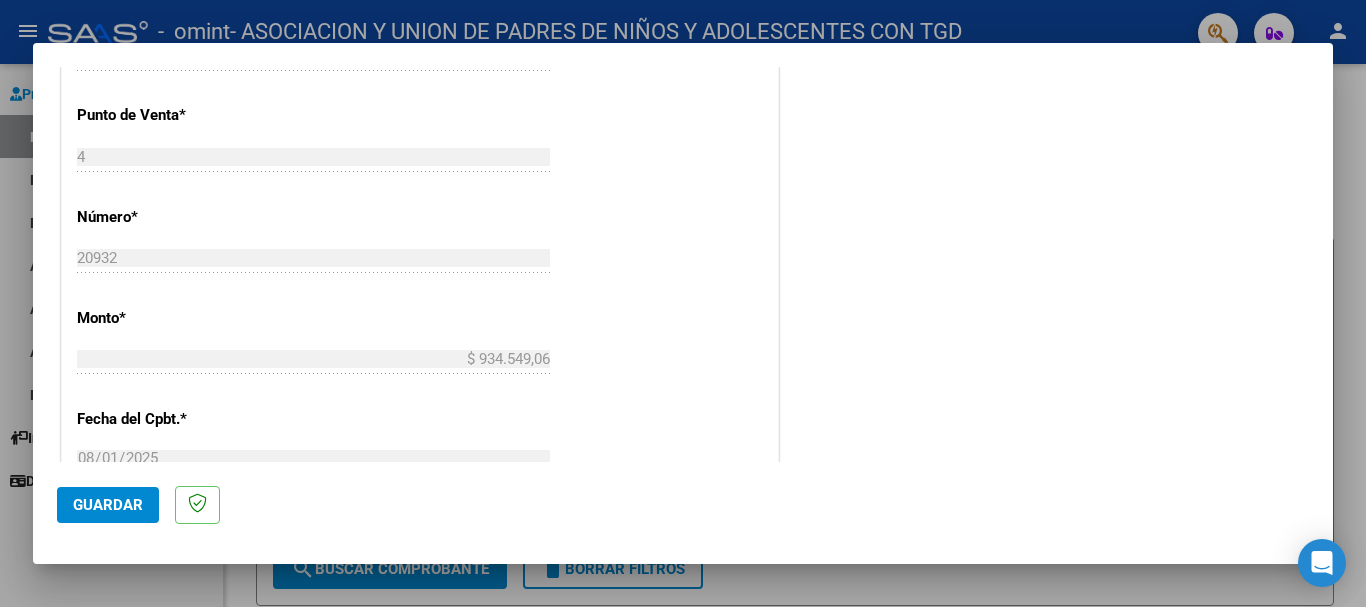 scroll, scrollTop: 1100, scrollLeft: 0, axis: vertical 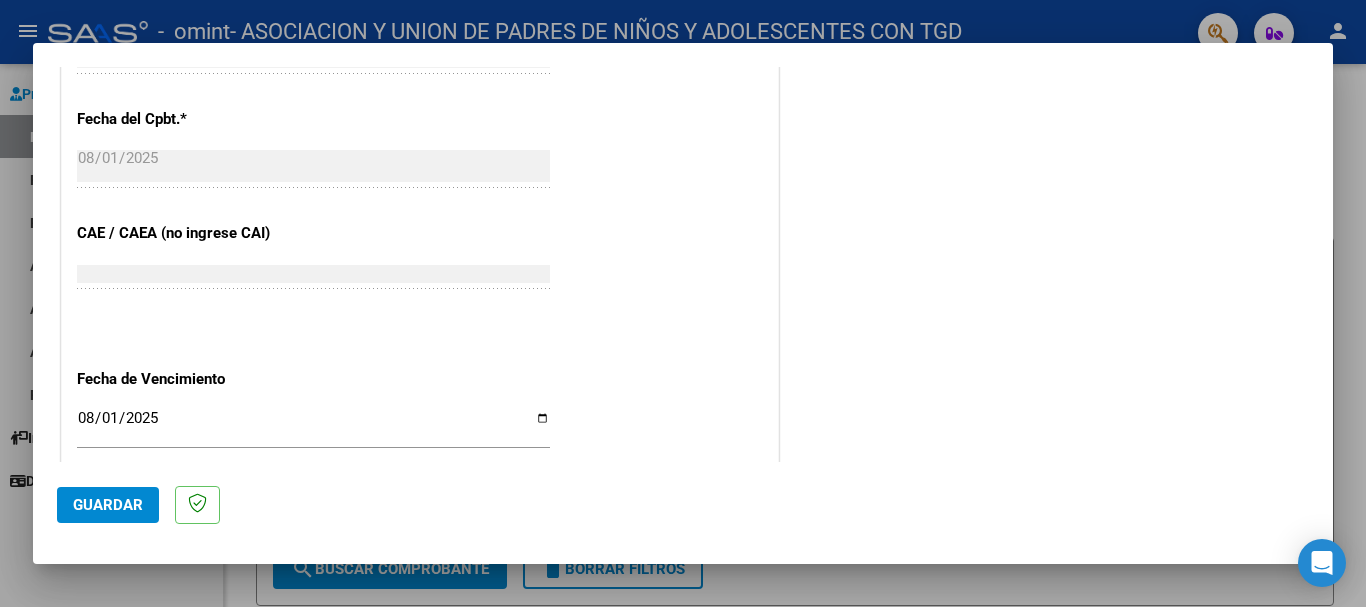 click on "Guardar" 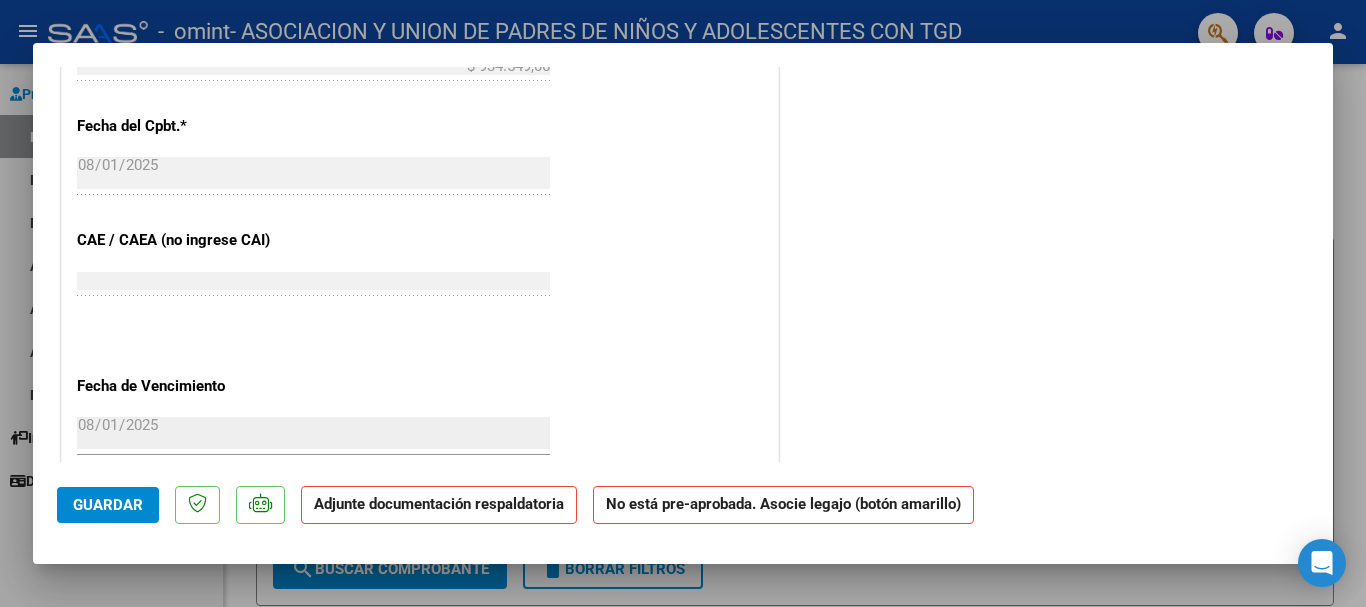scroll, scrollTop: 1142, scrollLeft: 0, axis: vertical 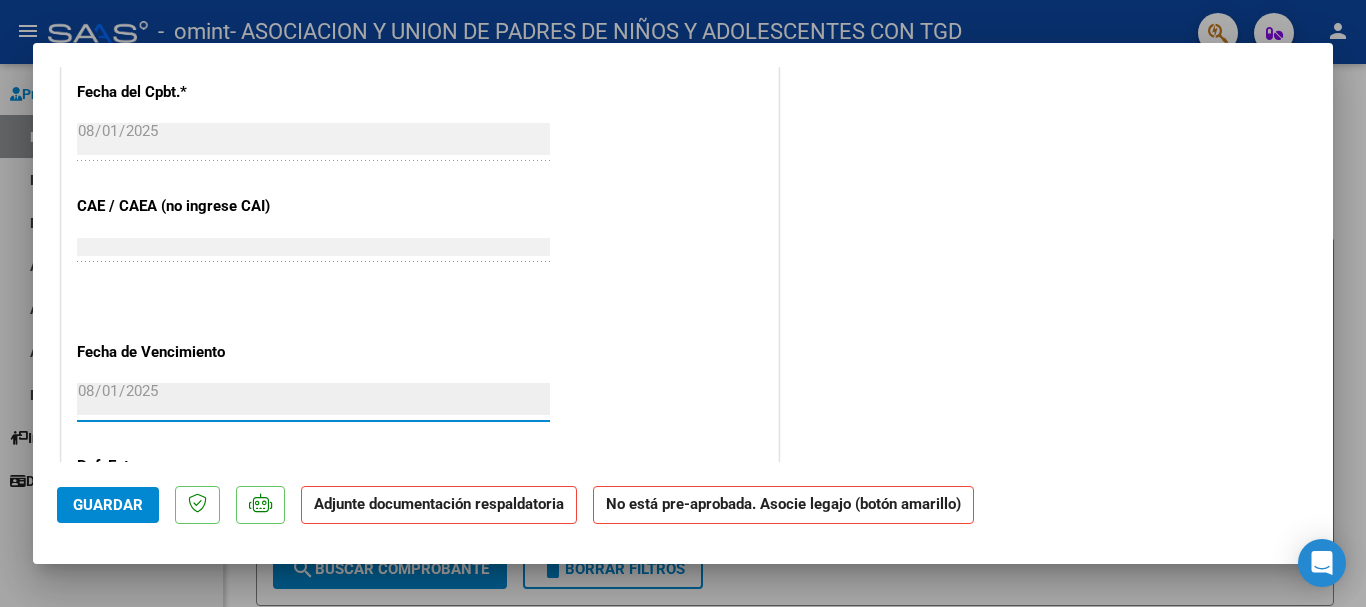 click on "2025-08-01" at bounding box center (313, 399) 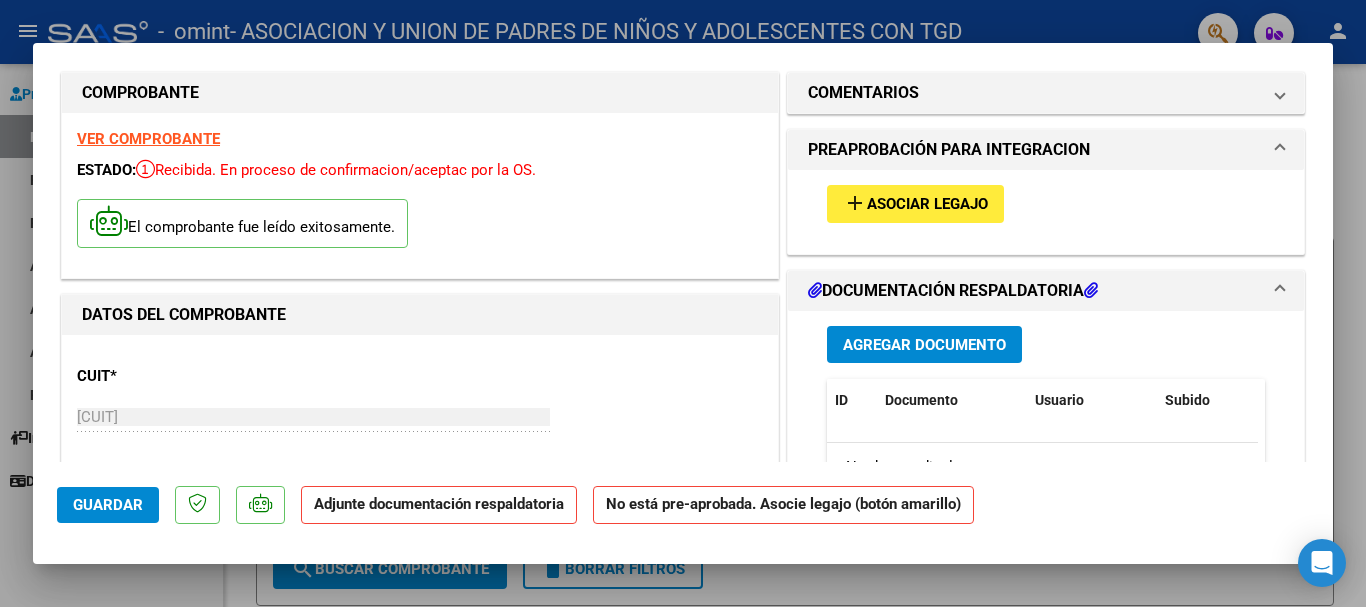 scroll, scrollTop: 0, scrollLeft: 0, axis: both 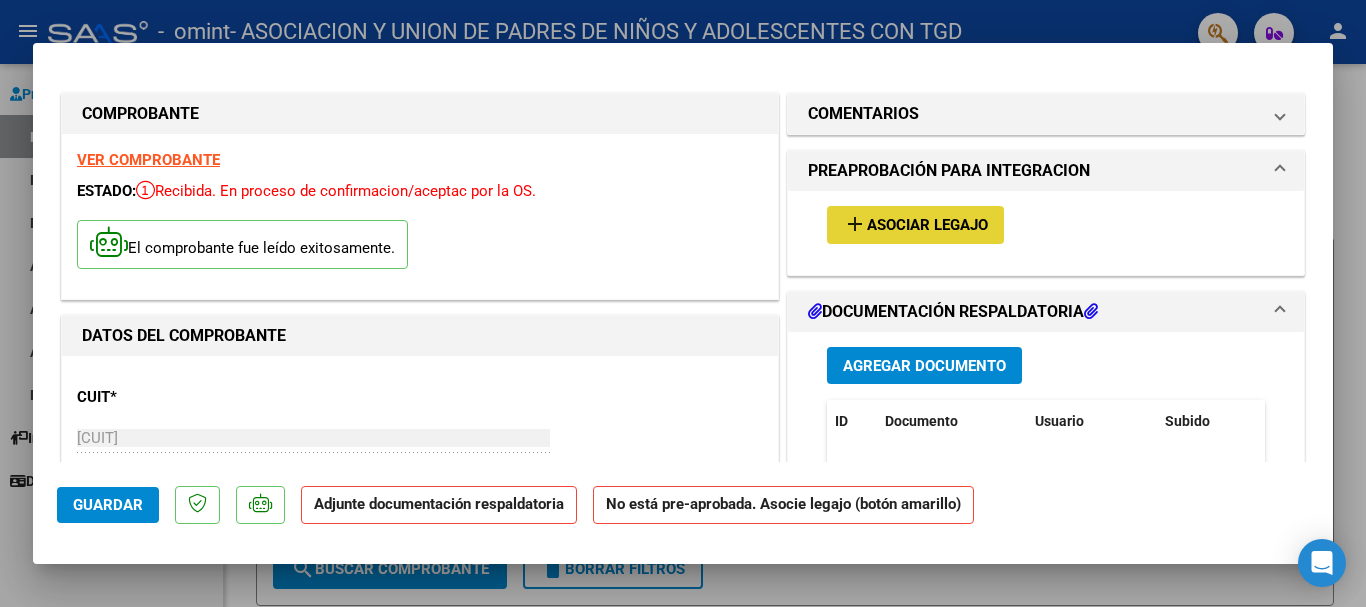 click on "Asociar Legajo" at bounding box center (927, 226) 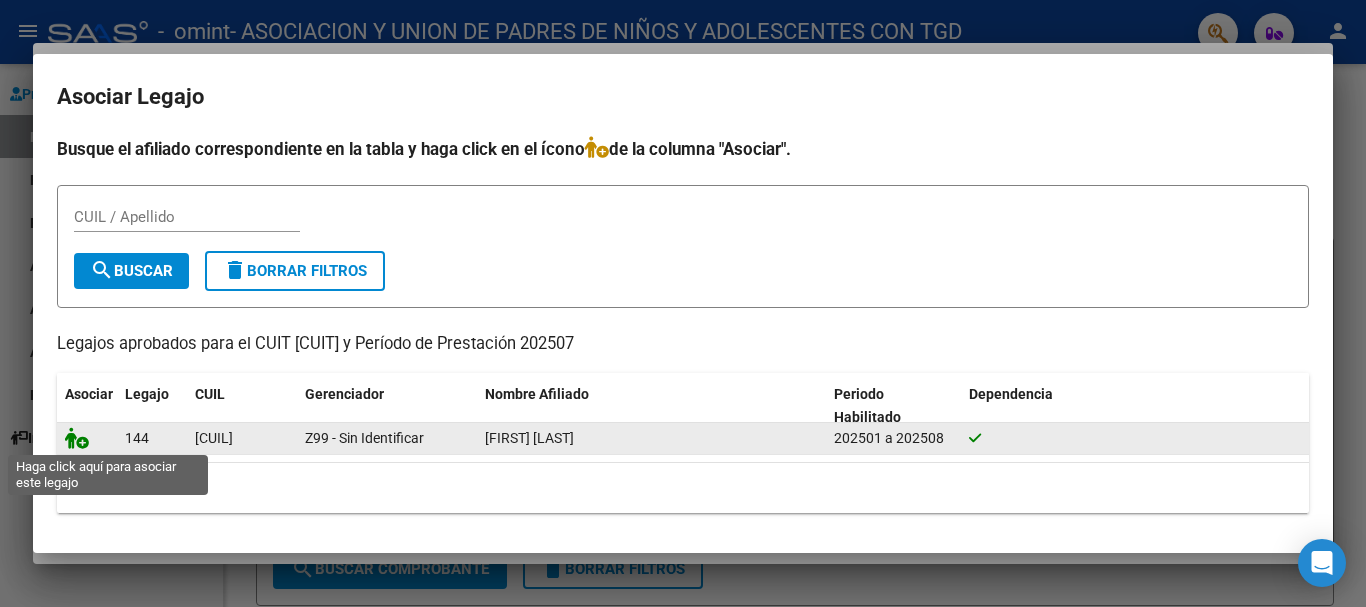 click 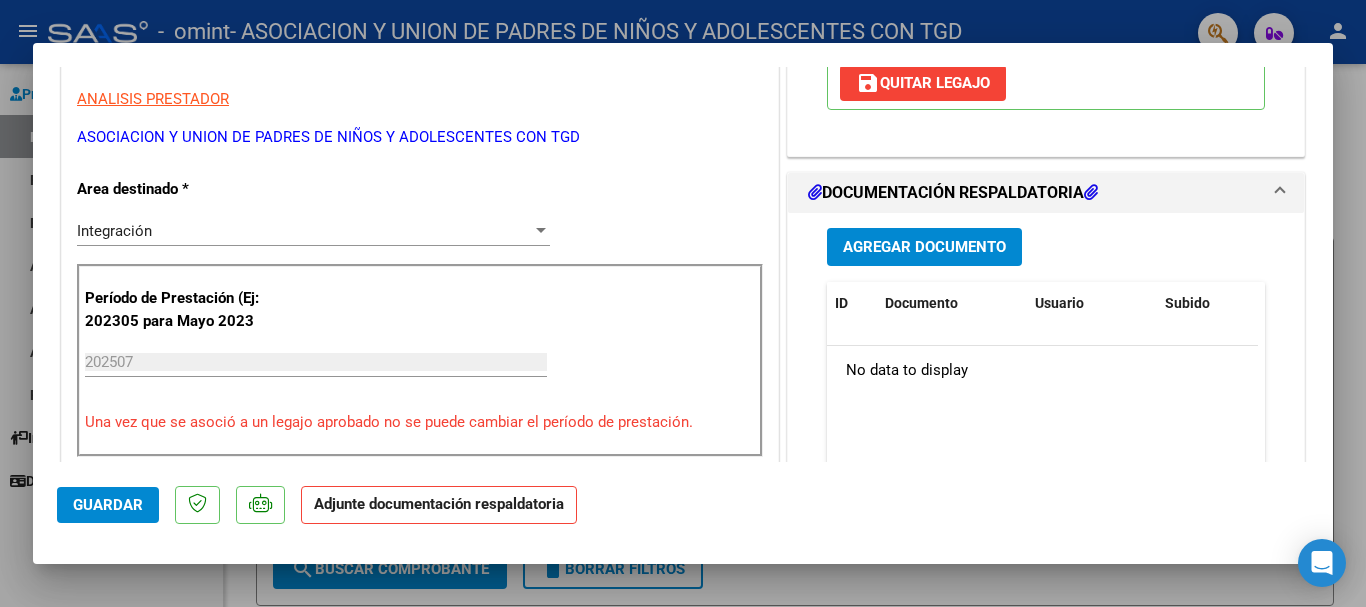 scroll, scrollTop: 400, scrollLeft: 0, axis: vertical 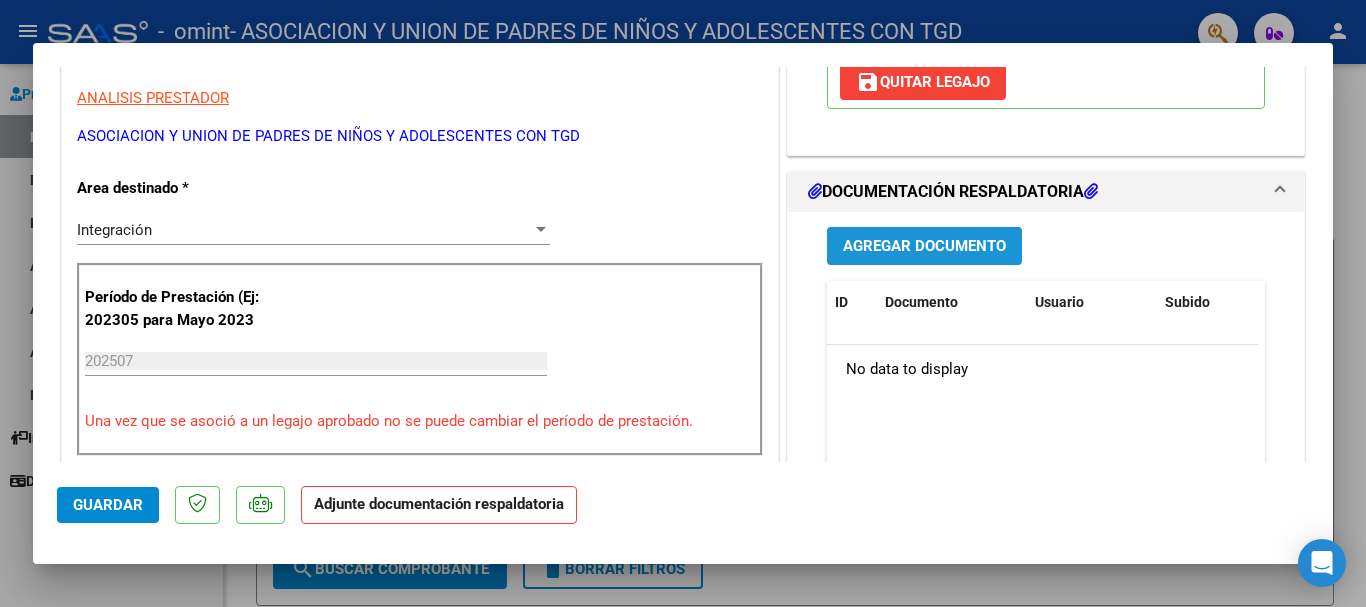 click on "Agregar Documento" at bounding box center (924, 247) 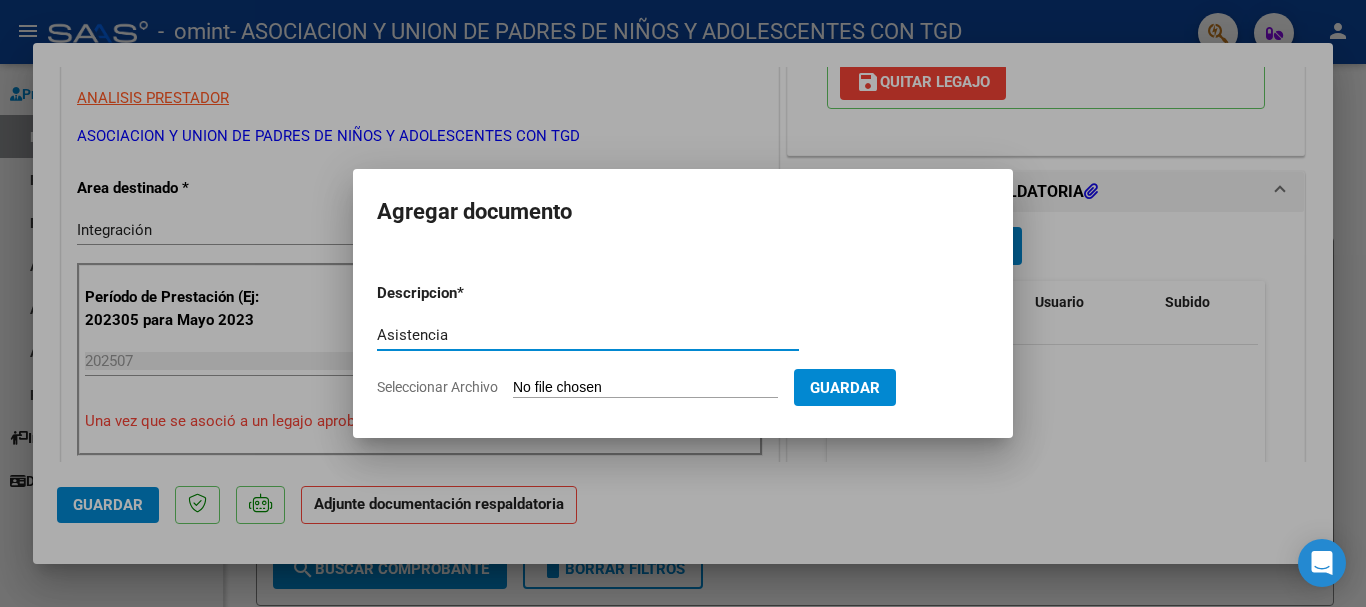 type on "Asistencia" 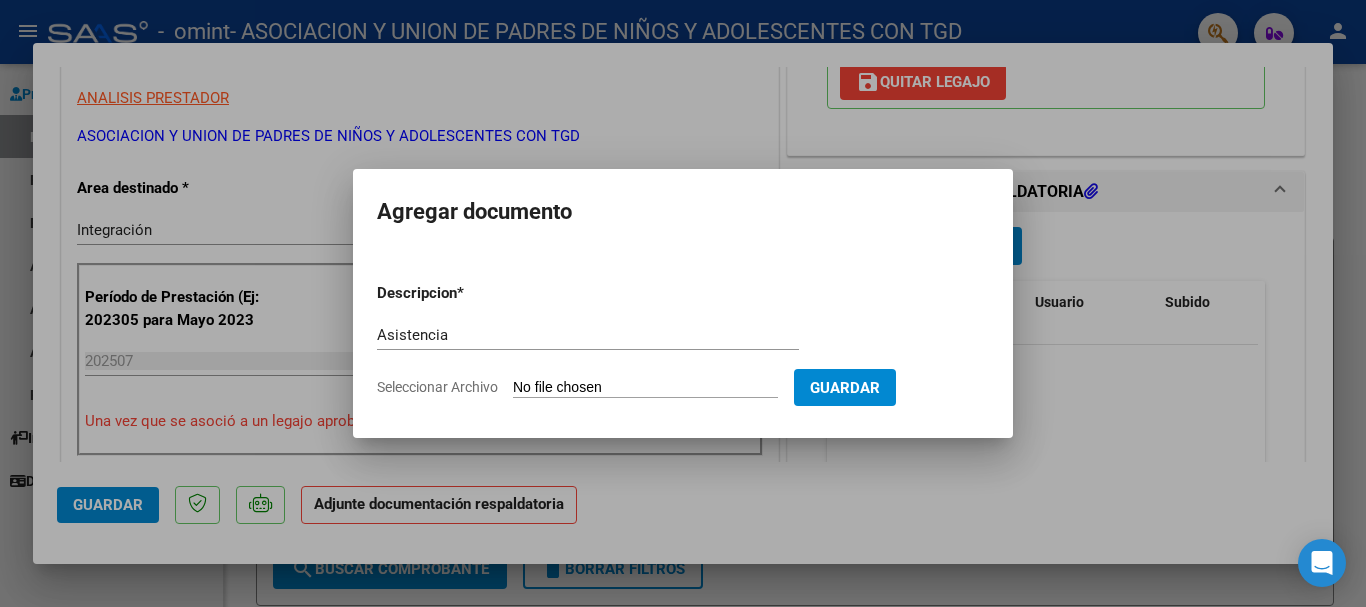 click on "Descripcion  *   Asistencia Escriba aquí una descripcion  Seleccionar Archivo Guardar" at bounding box center [683, 340] 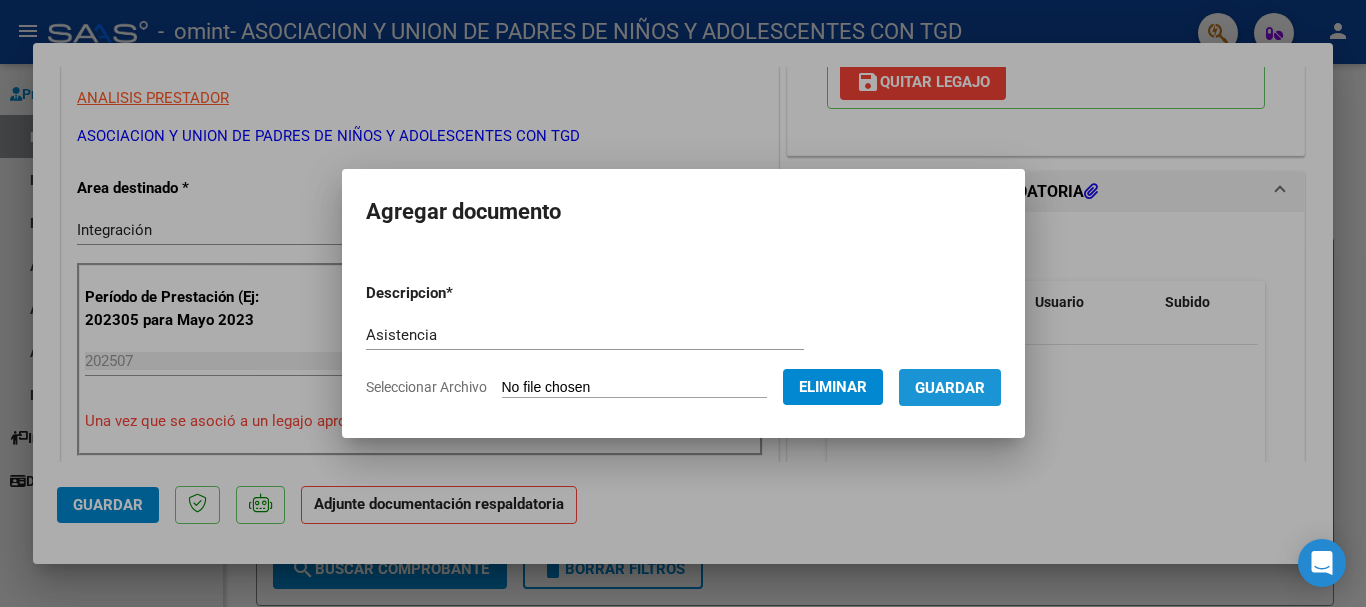 click on "Guardar" at bounding box center [950, 388] 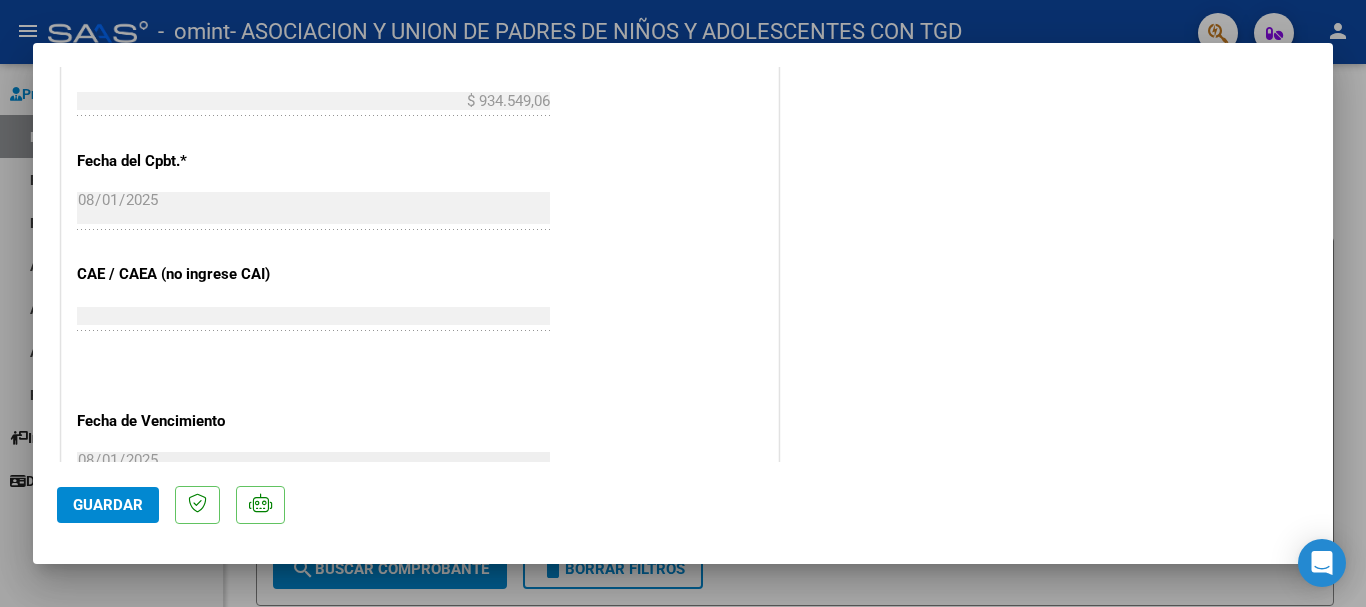 scroll, scrollTop: 1395, scrollLeft: 0, axis: vertical 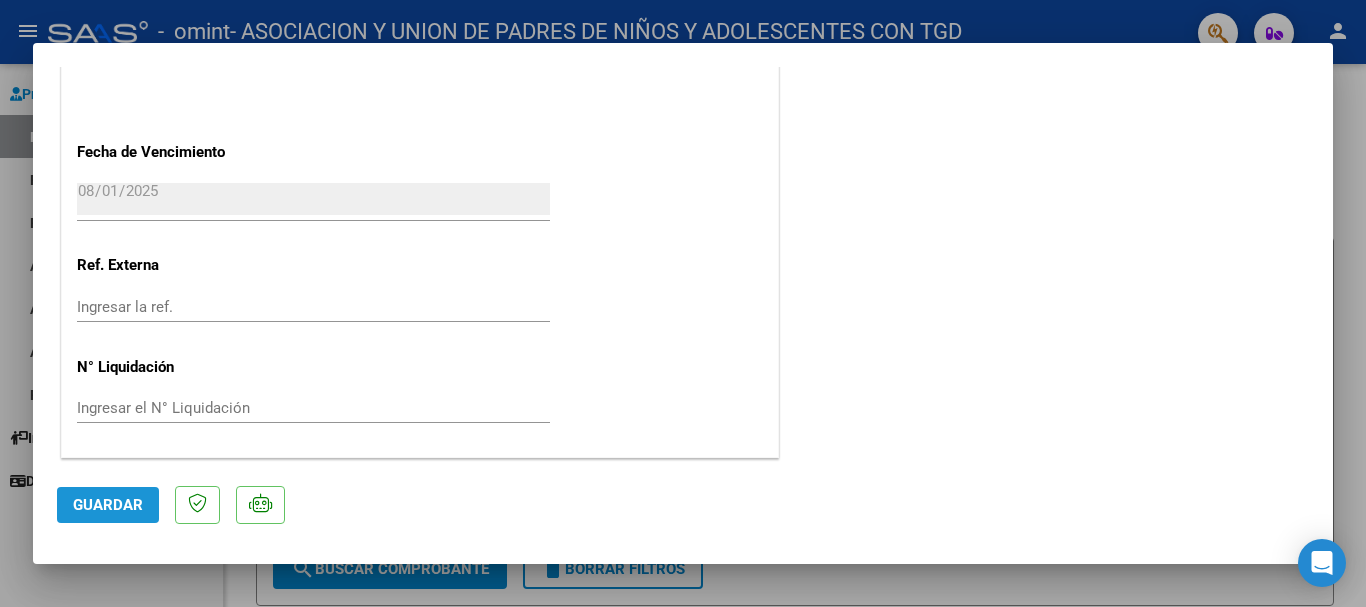 click on "Guardar" 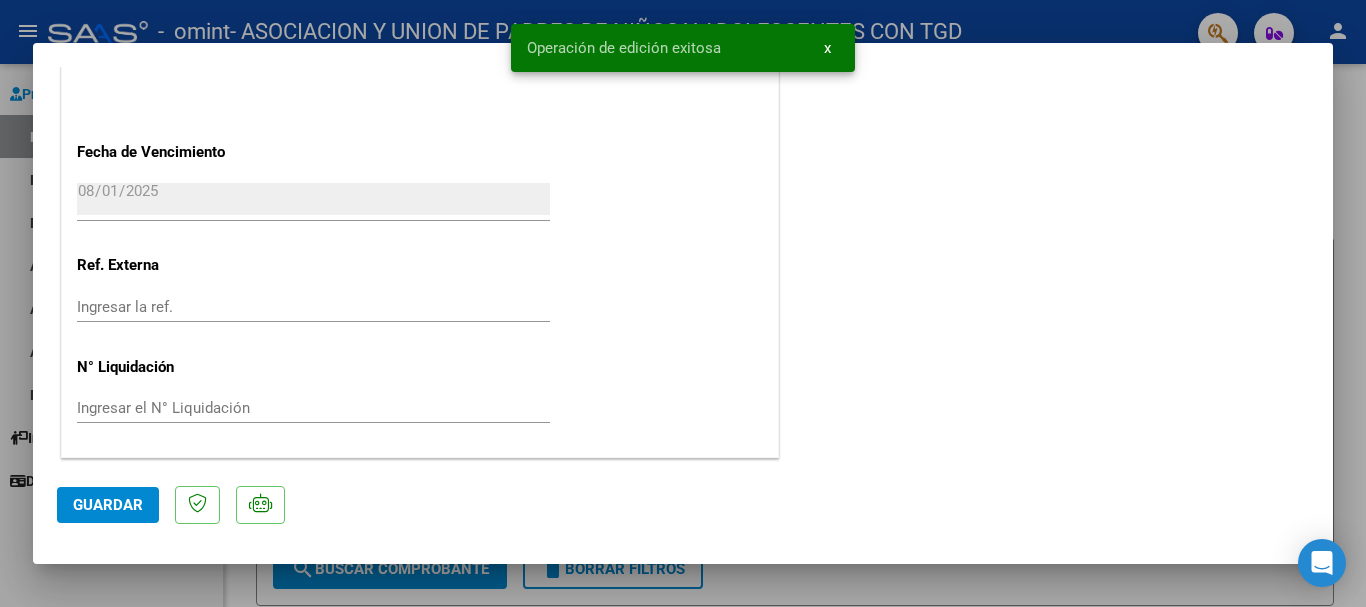 click on "x" at bounding box center (827, 48) 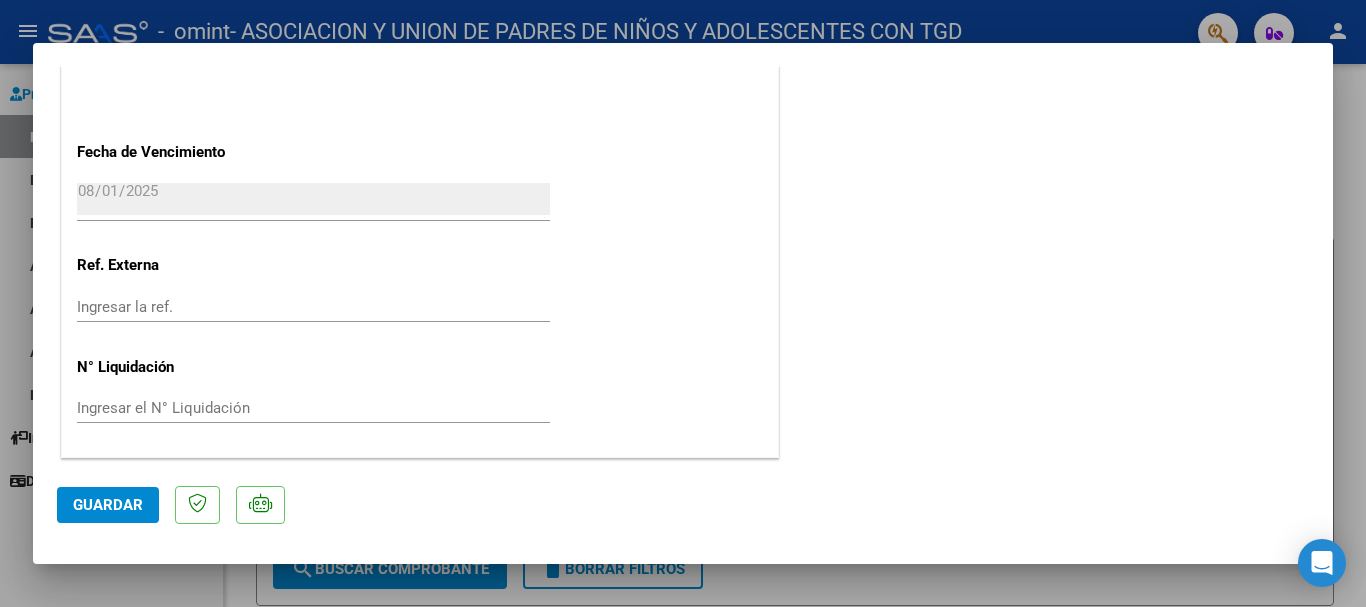 click on "Guardar" 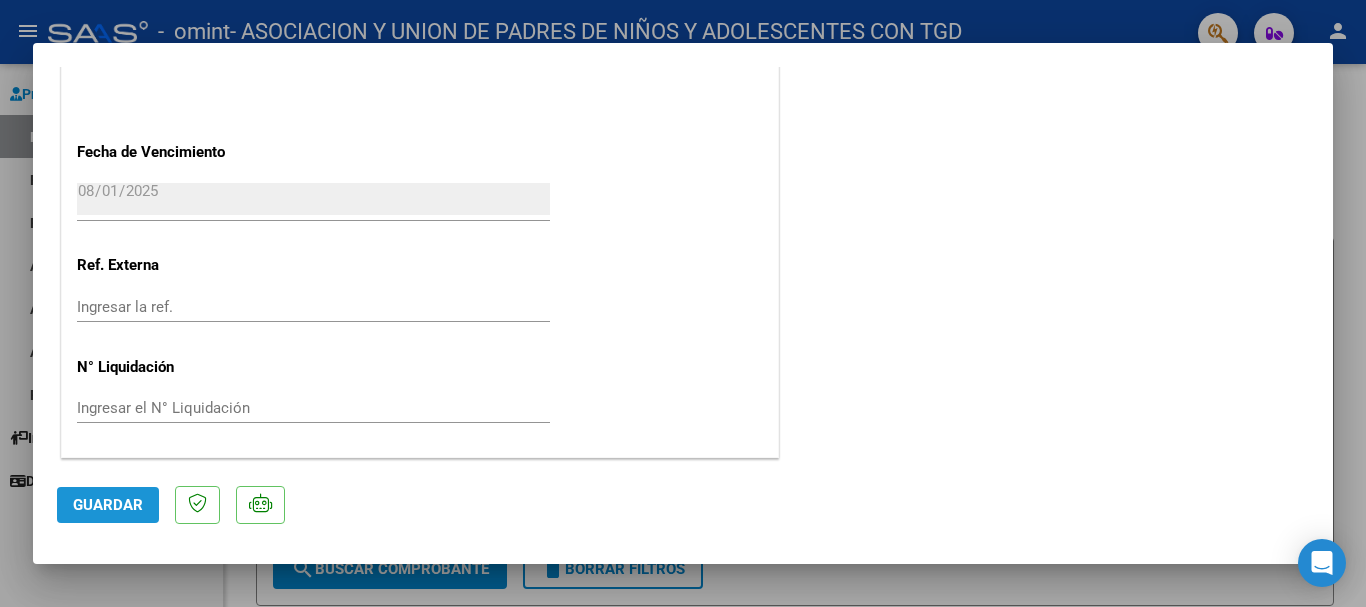 click on "Guardar" 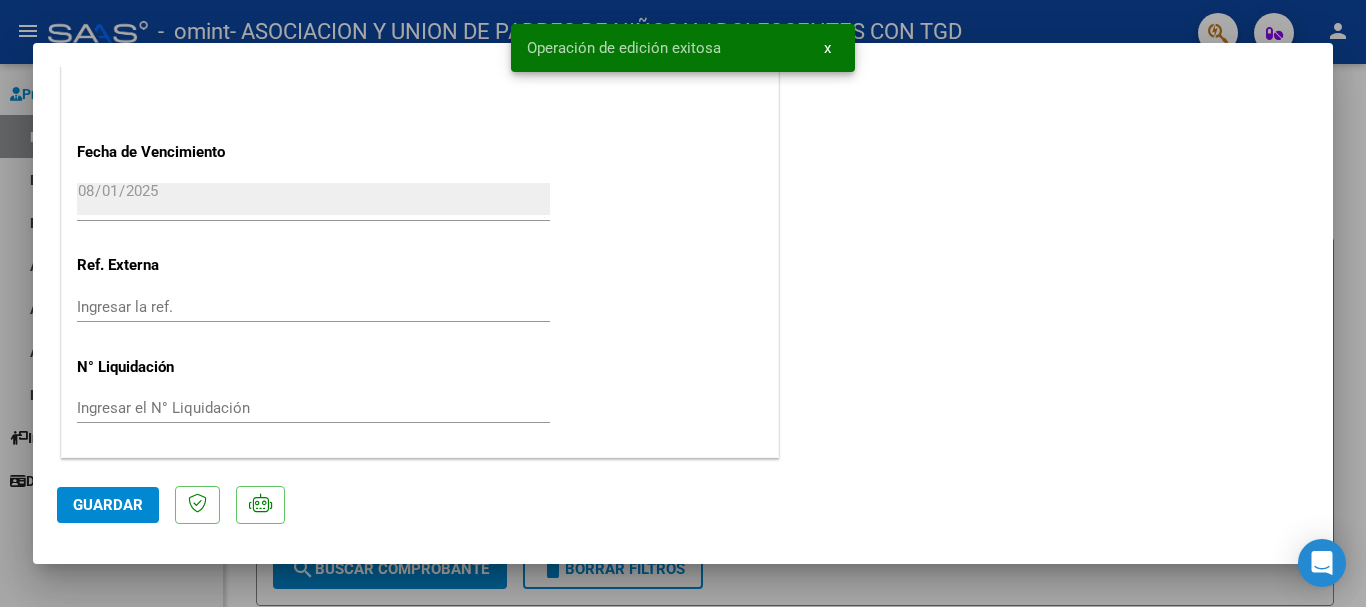 type 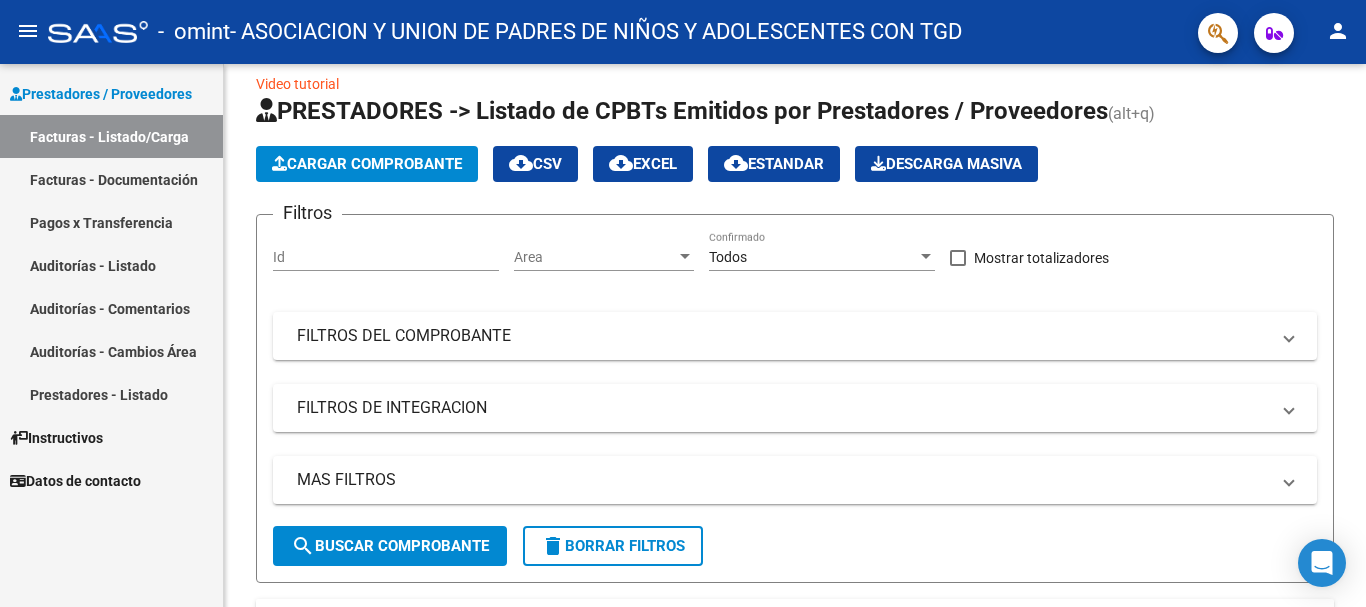 scroll, scrollTop: 0, scrollLeft: 0, axis: both 